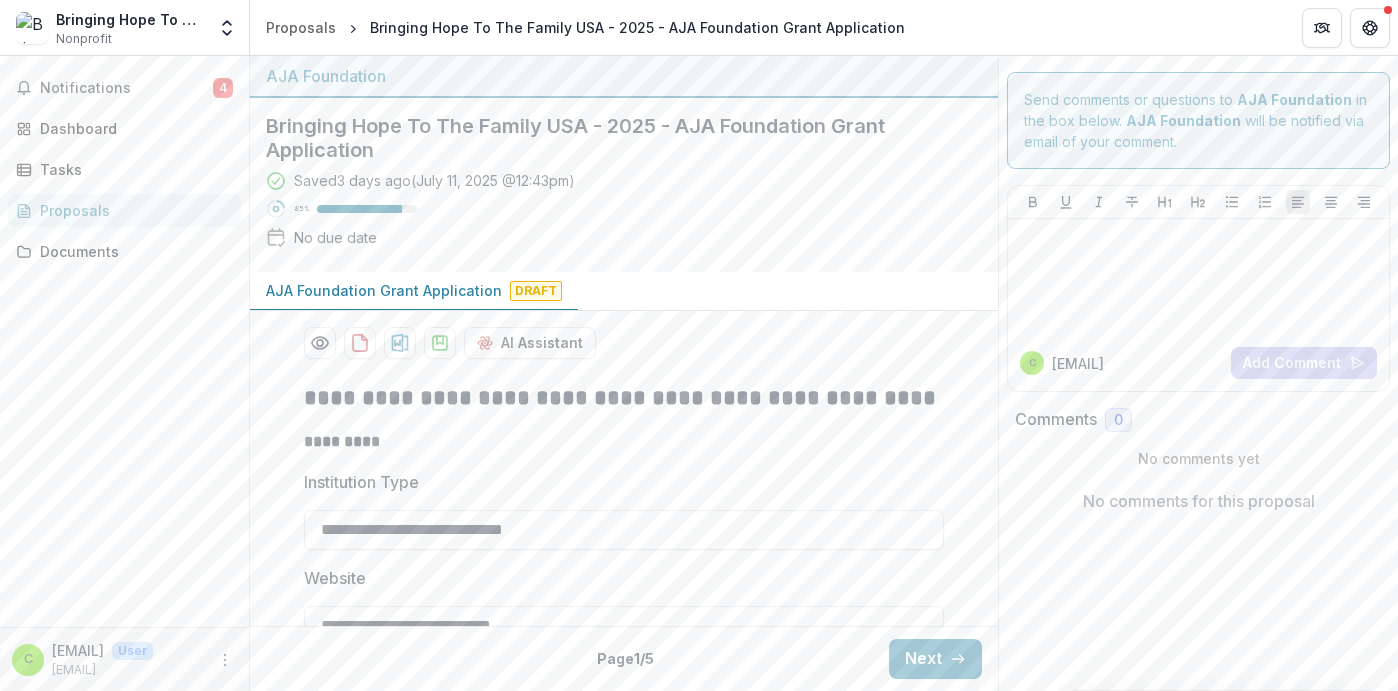 scroll, scrollTop: 0, scrollLeft: 0, axis: both 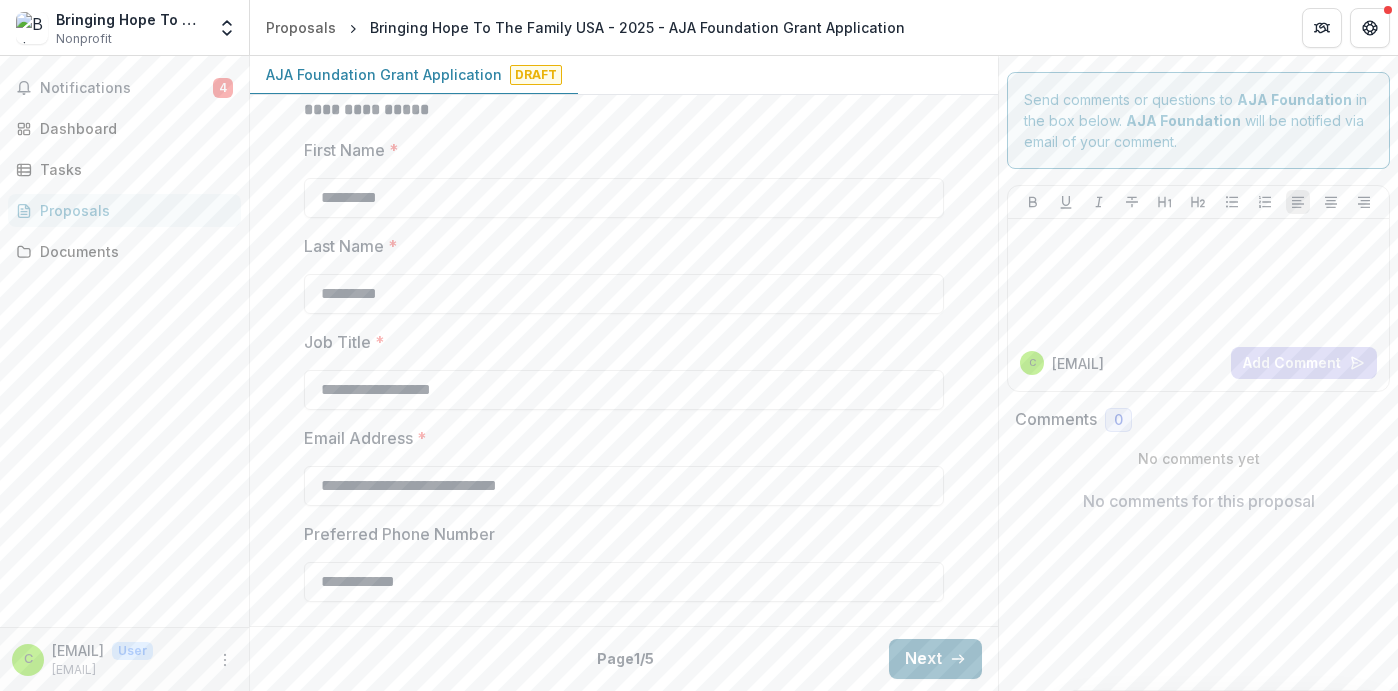 click on "Next" at bounding box center (935, 659) 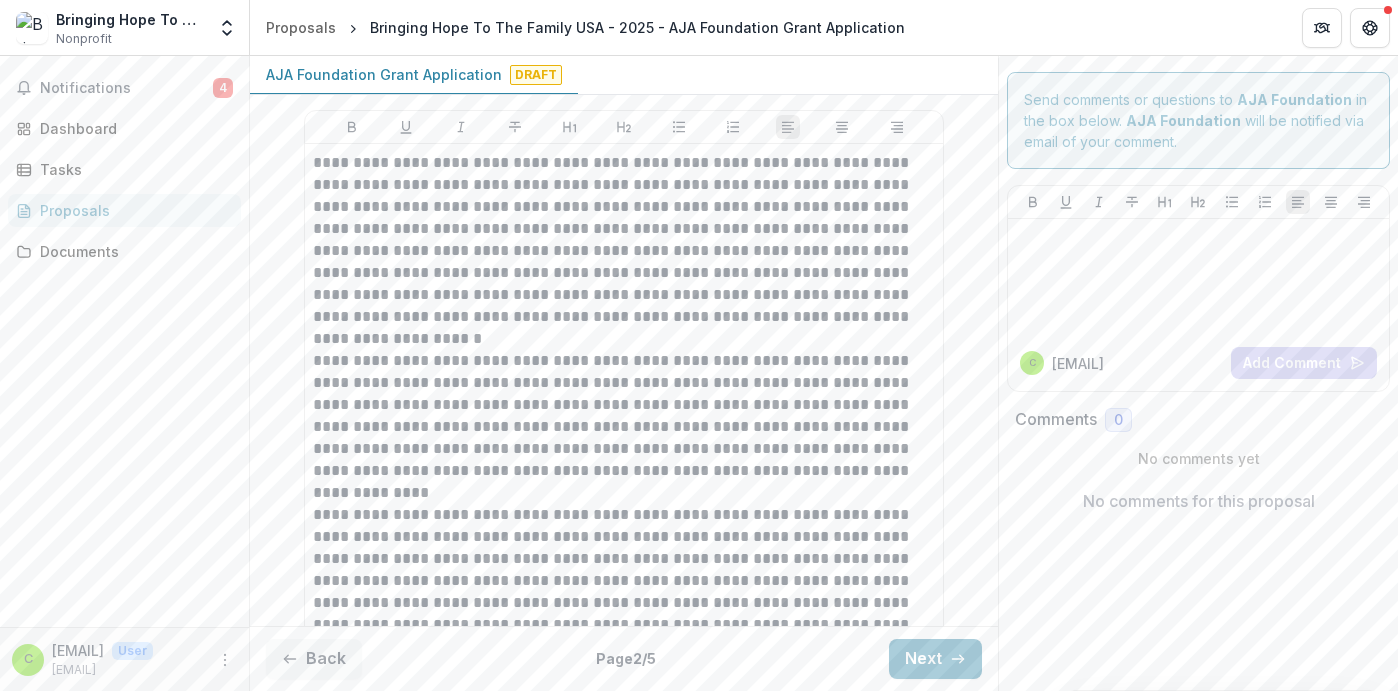scroll, scrollTop: 543, scrollLeft: 0, axis: vertical 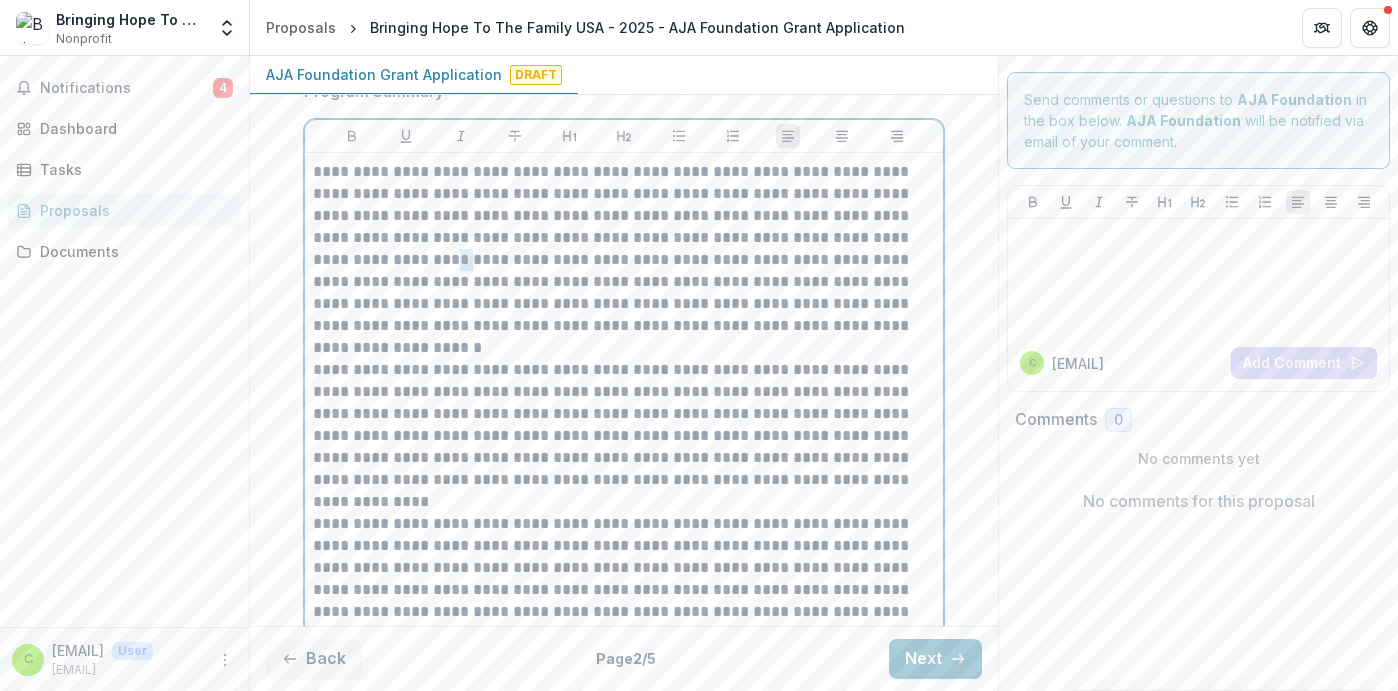 drag, startPoint x: 330, startPoint y: 257, endPoint x: 313, endPoint y: 258, distance: 17.029387 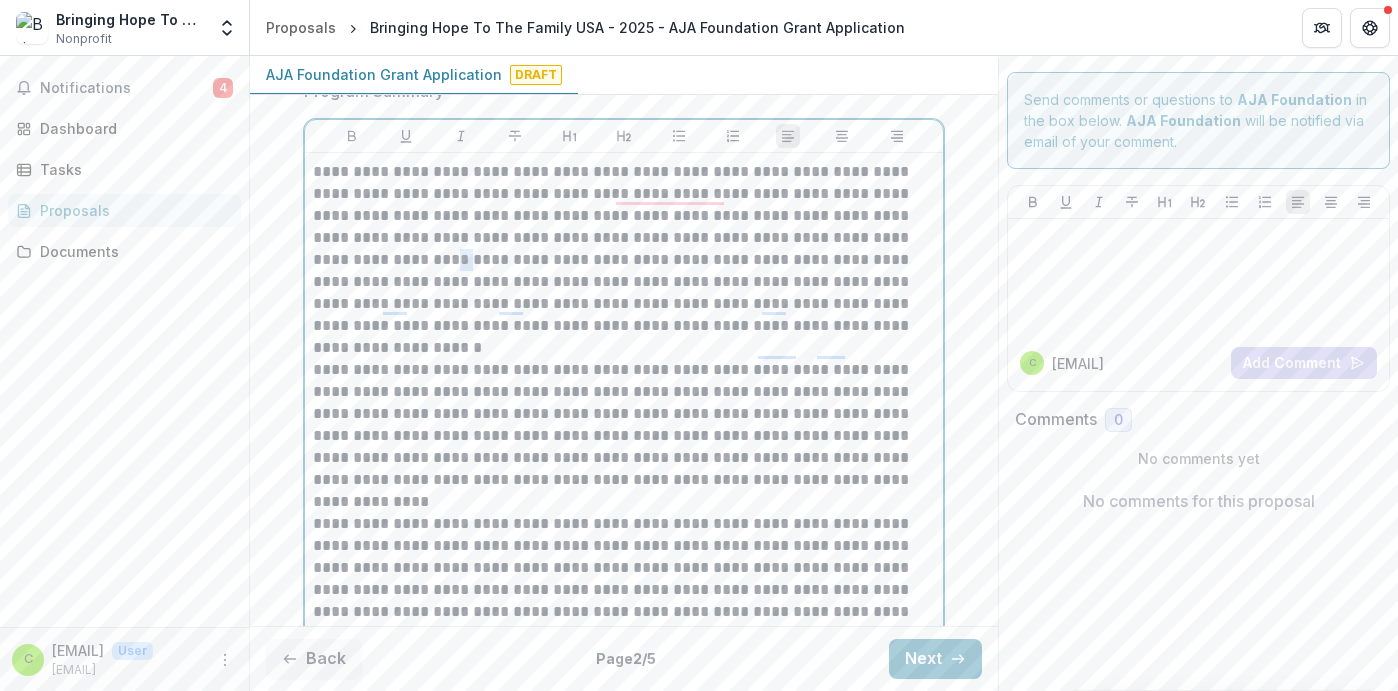 type 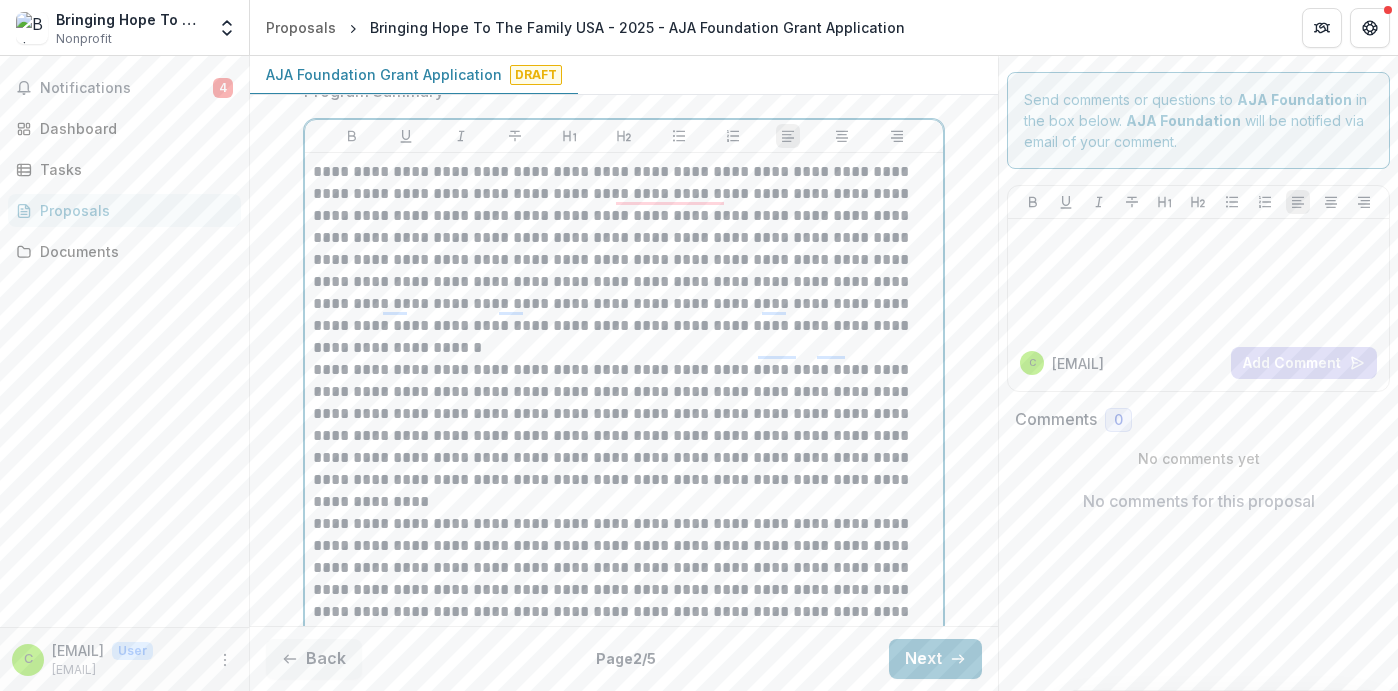 click on "**********" at bounding box center (624, 480) 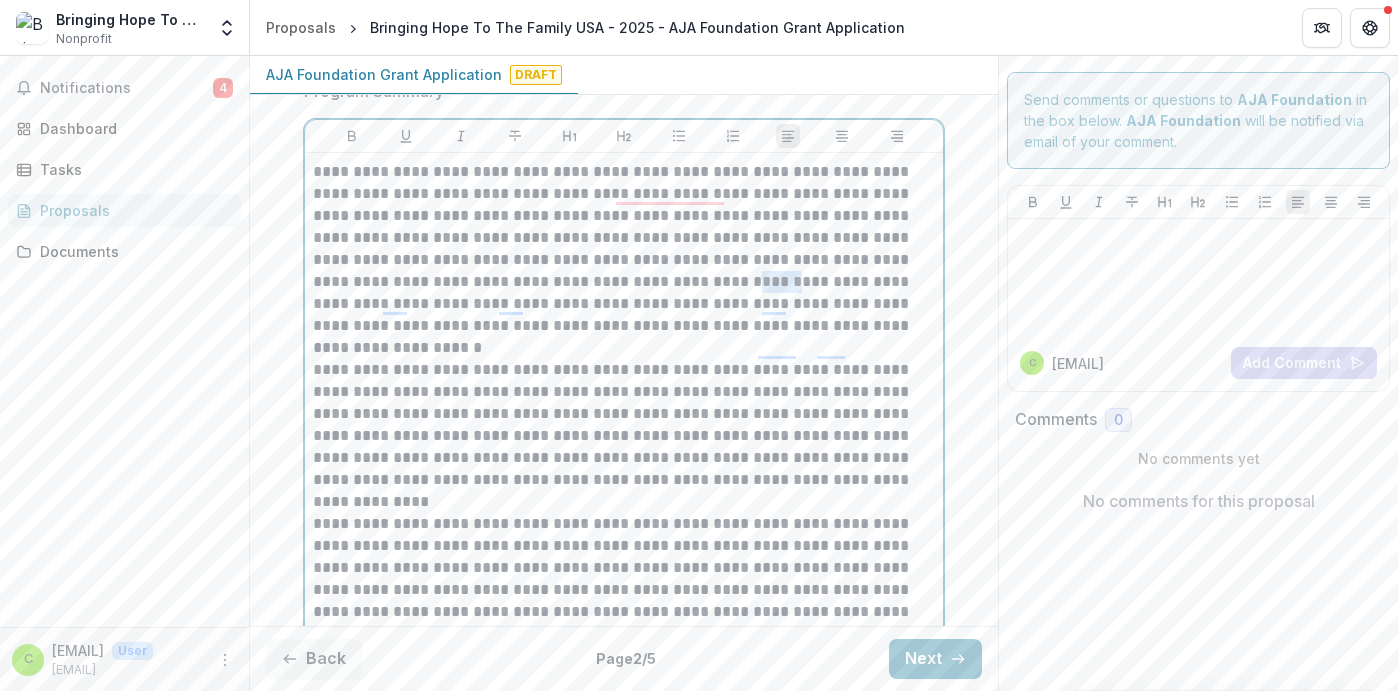 drag, startPoint x: 632, startPoint y: 282, endPoint x: 598, endPoint y: 280, distance: 34.058773 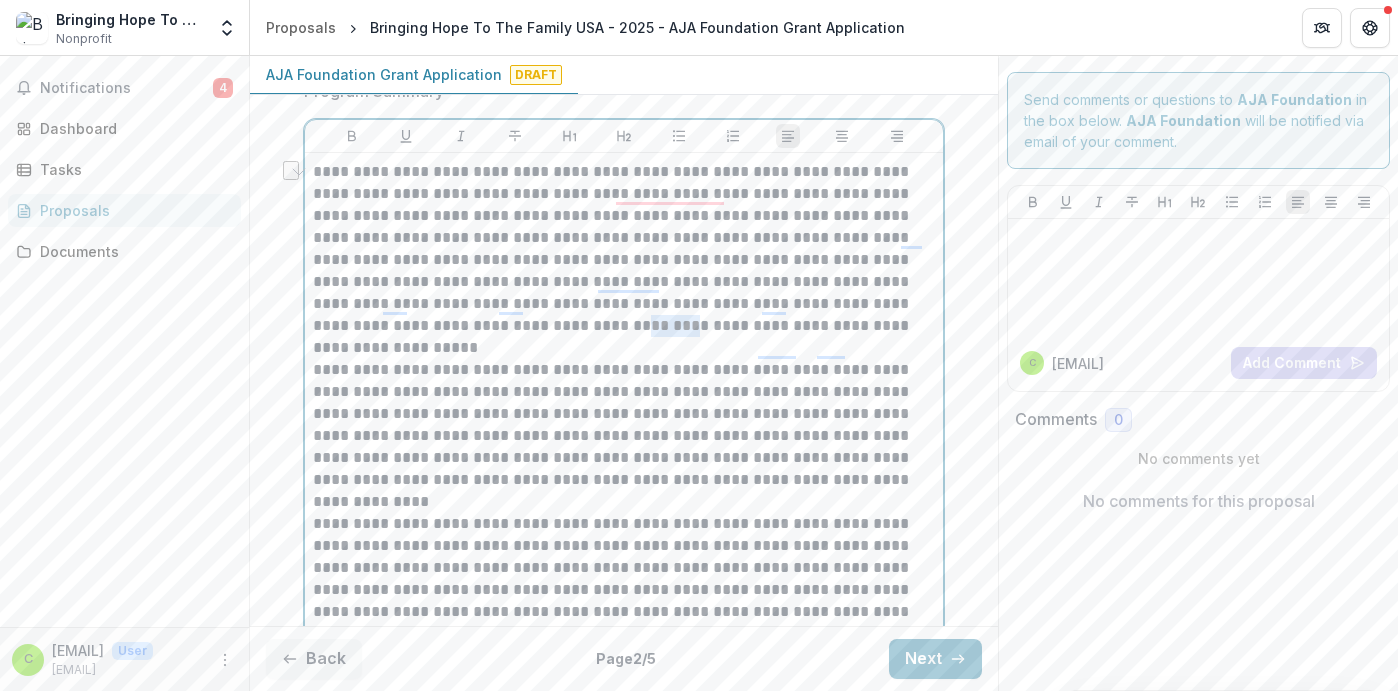 drag, startPoint x: 483, startPoint y: 324, endPoint x: 535, endPoint y: 319, distance: 52.23983 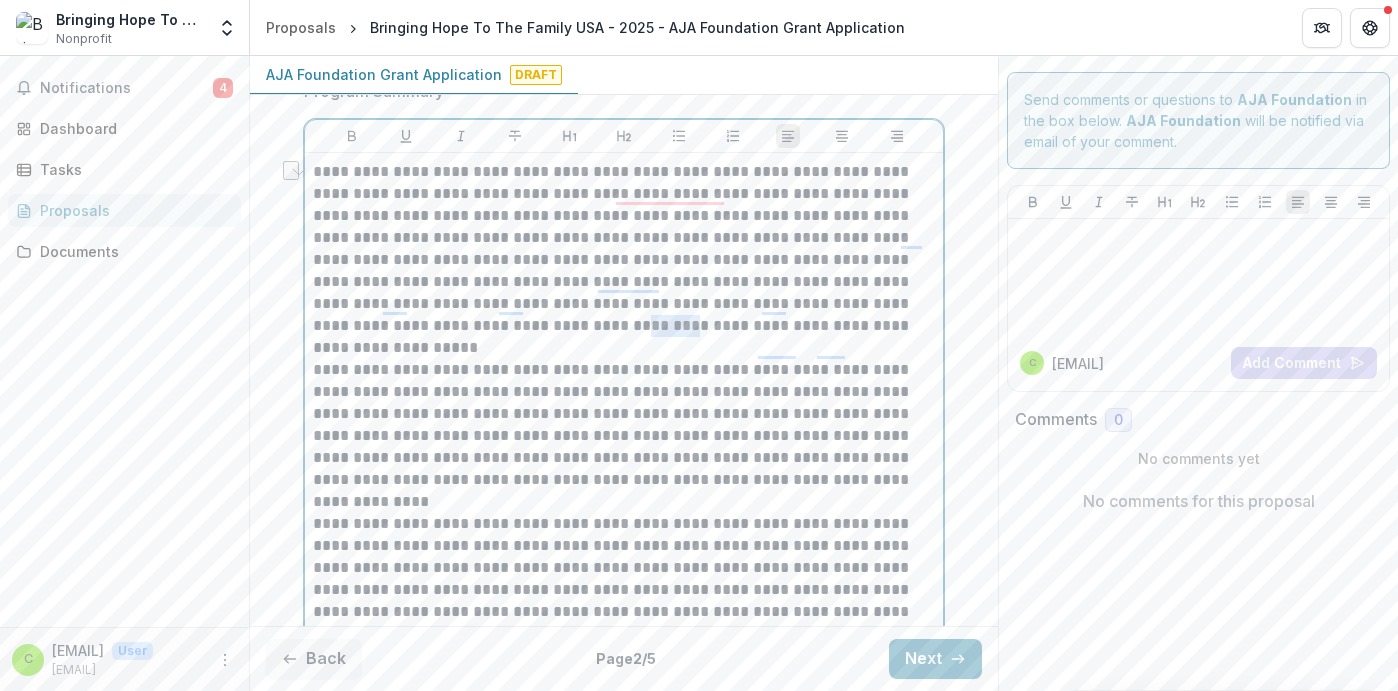 click on "**********" at bounding box center [624, 480] 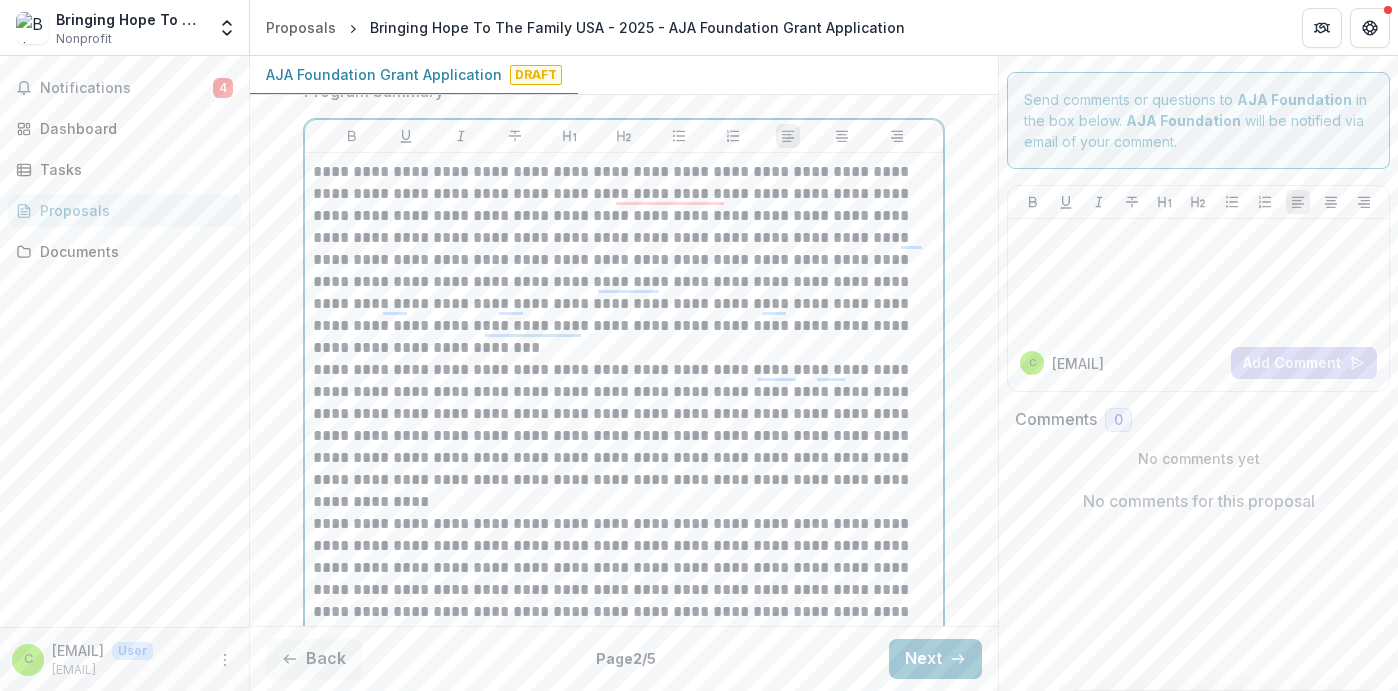 click on "**********" at bounding box center (624, 491) 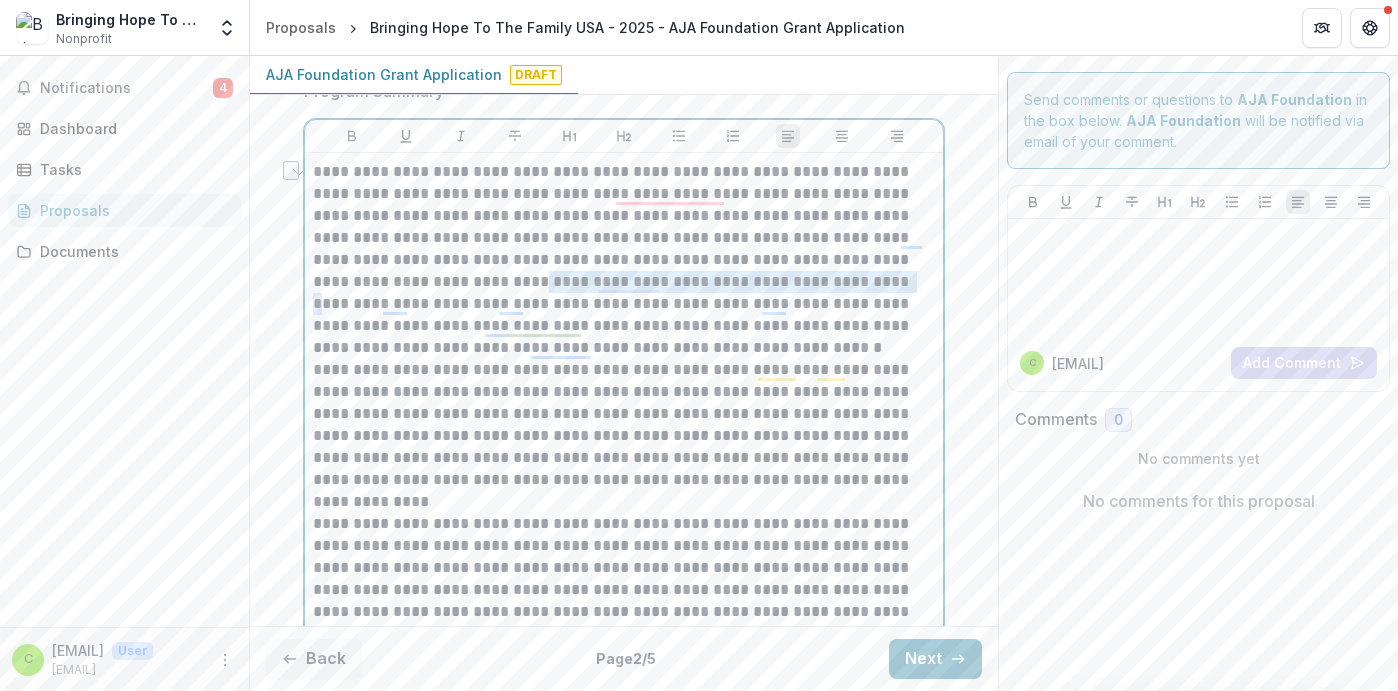 drag, startPoint x: 753, startPoint y: 283, endPoint x: 388, endPoint y: 287, distance: 365.0219 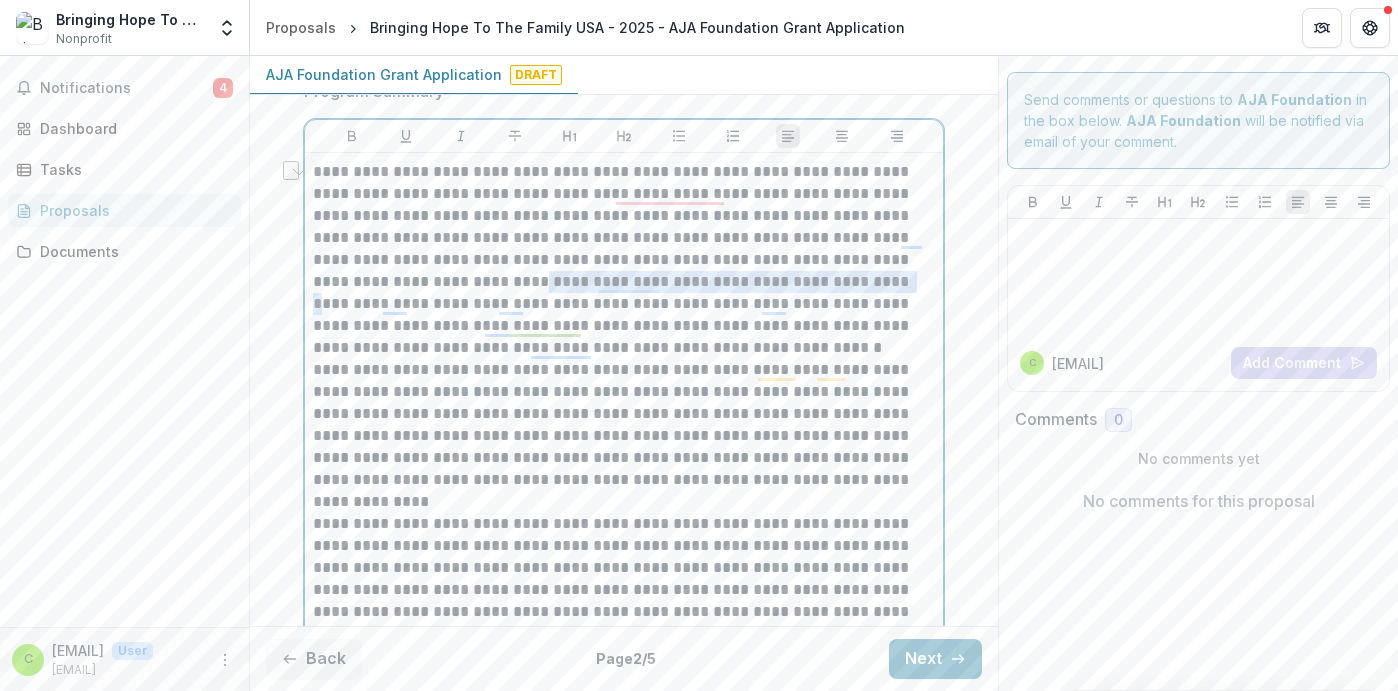 click on "**********" at bounding box center (624, 491) 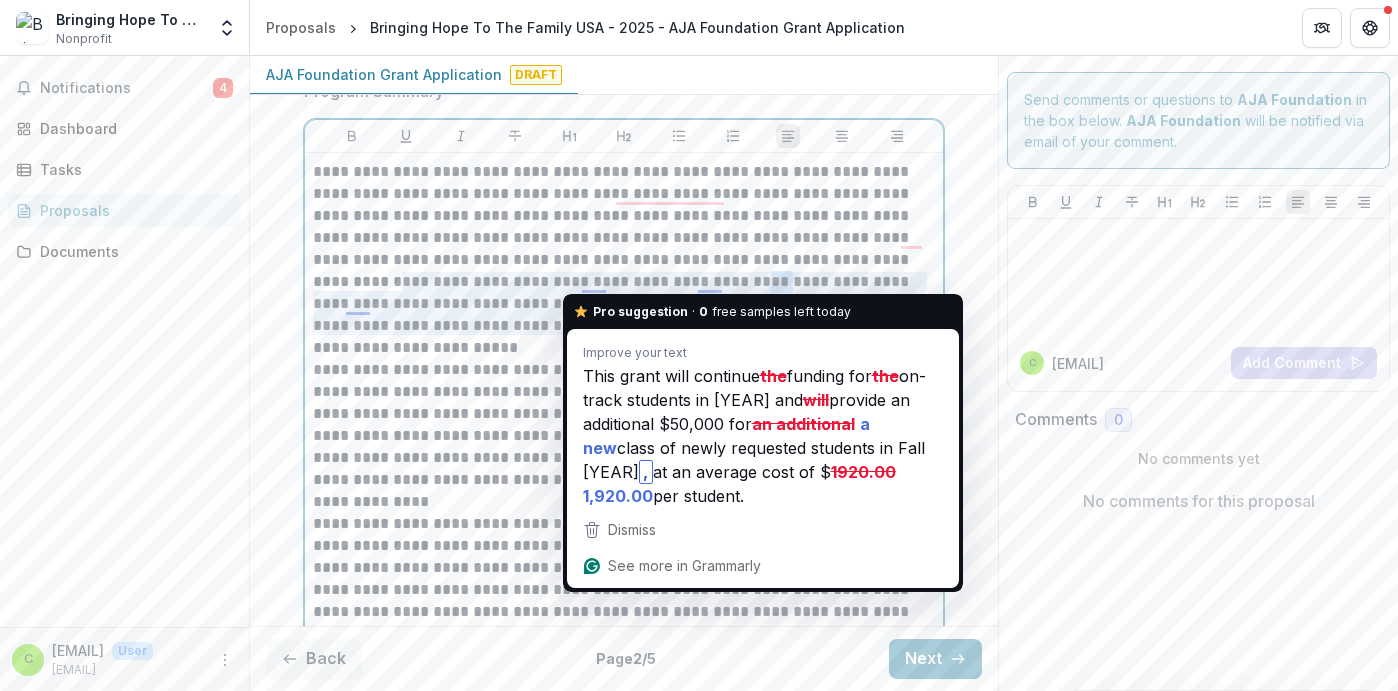 drag, startPoint x: 601, startPoint y: 284, endPoint x: 579, endPoint y: 281, distance: 22.203604 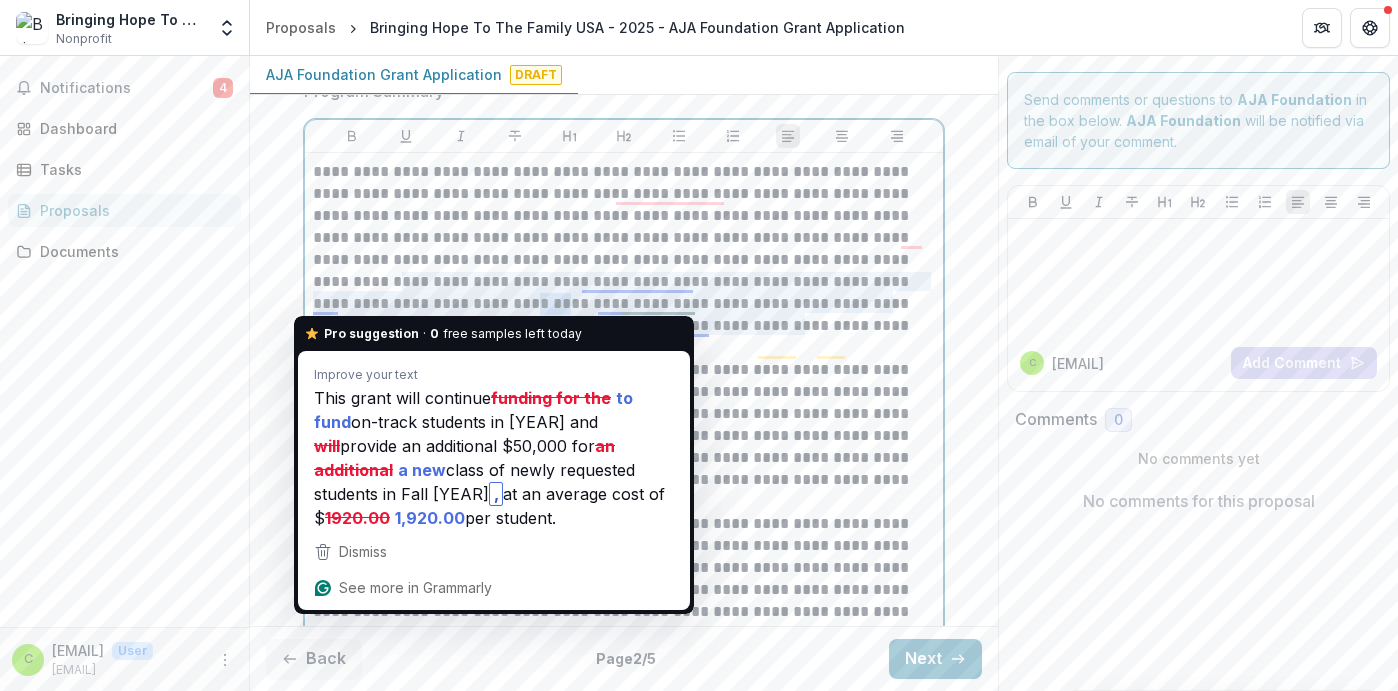 drag, startPoint x: 336, startPoint y: 306, endPoint x: 309, endPoint y: 303, distance: 27.166155 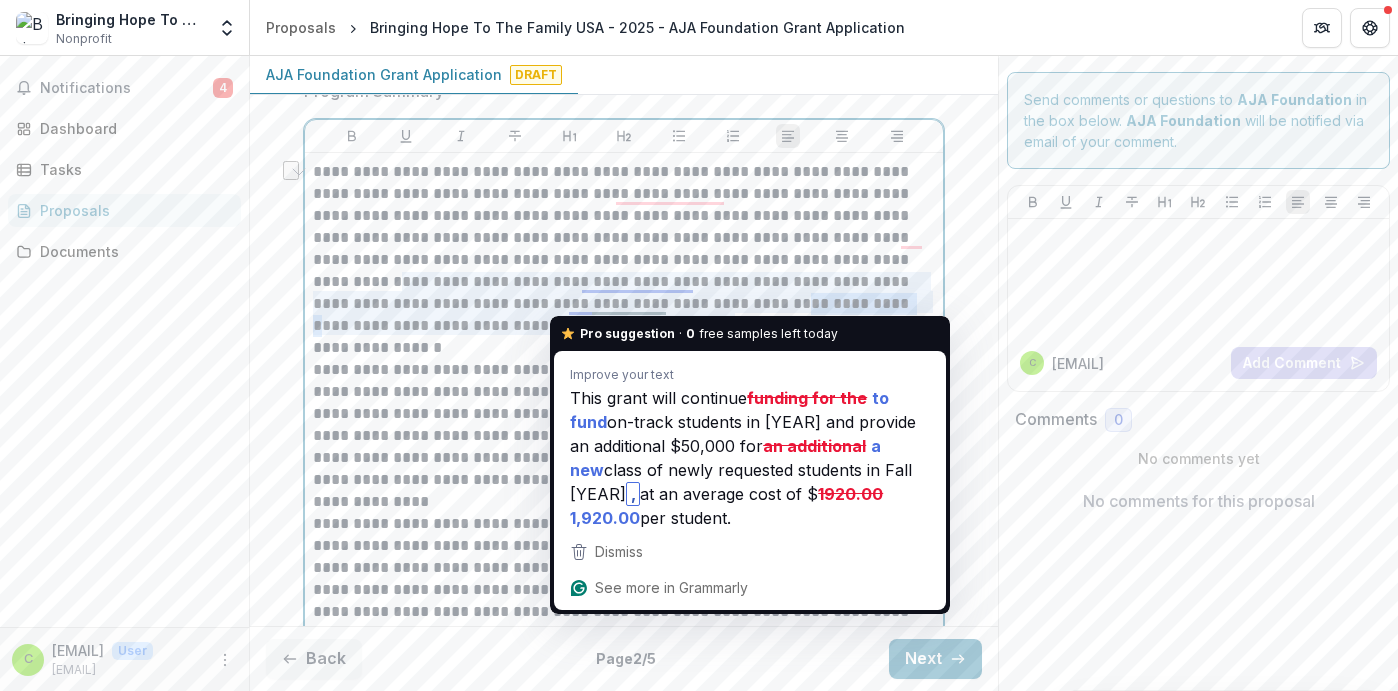drag, startPoint x: 568, startPoint y: 304, endPoint x: 663, endPoint y: 304, distance: 95 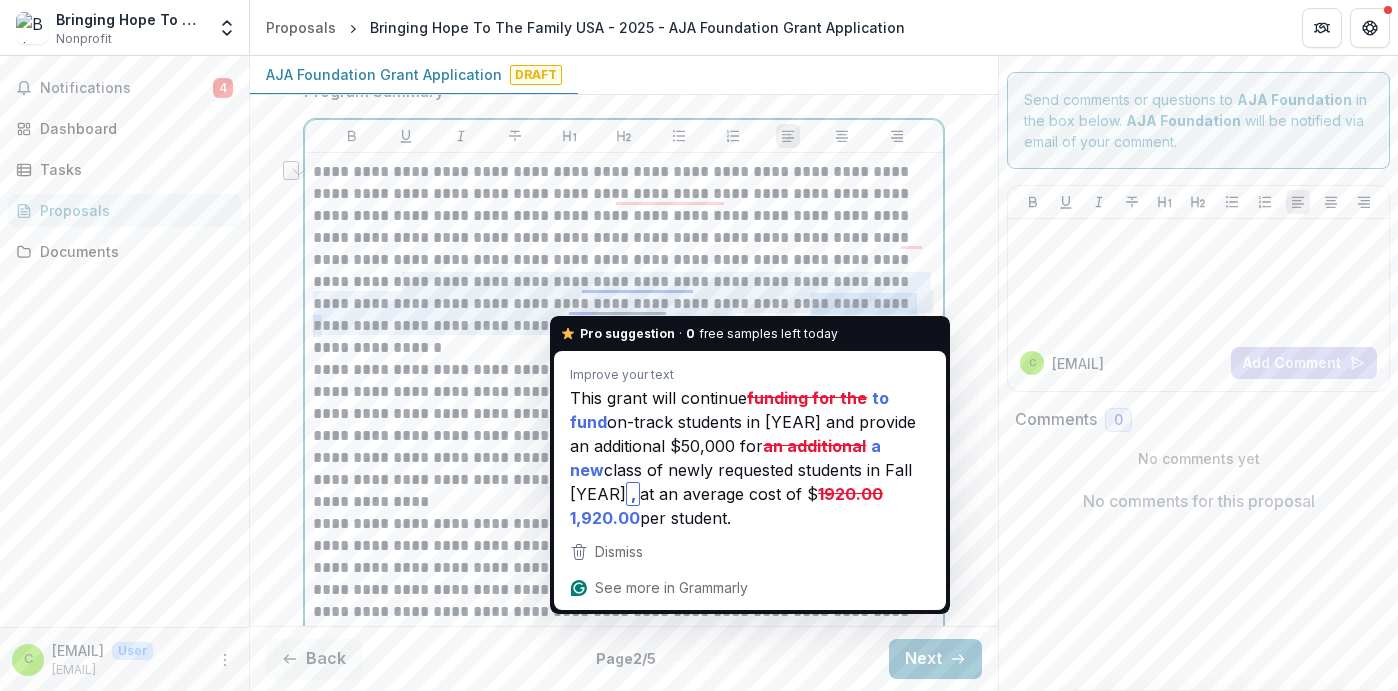 click on "**********" at bounding box center (624, 480) 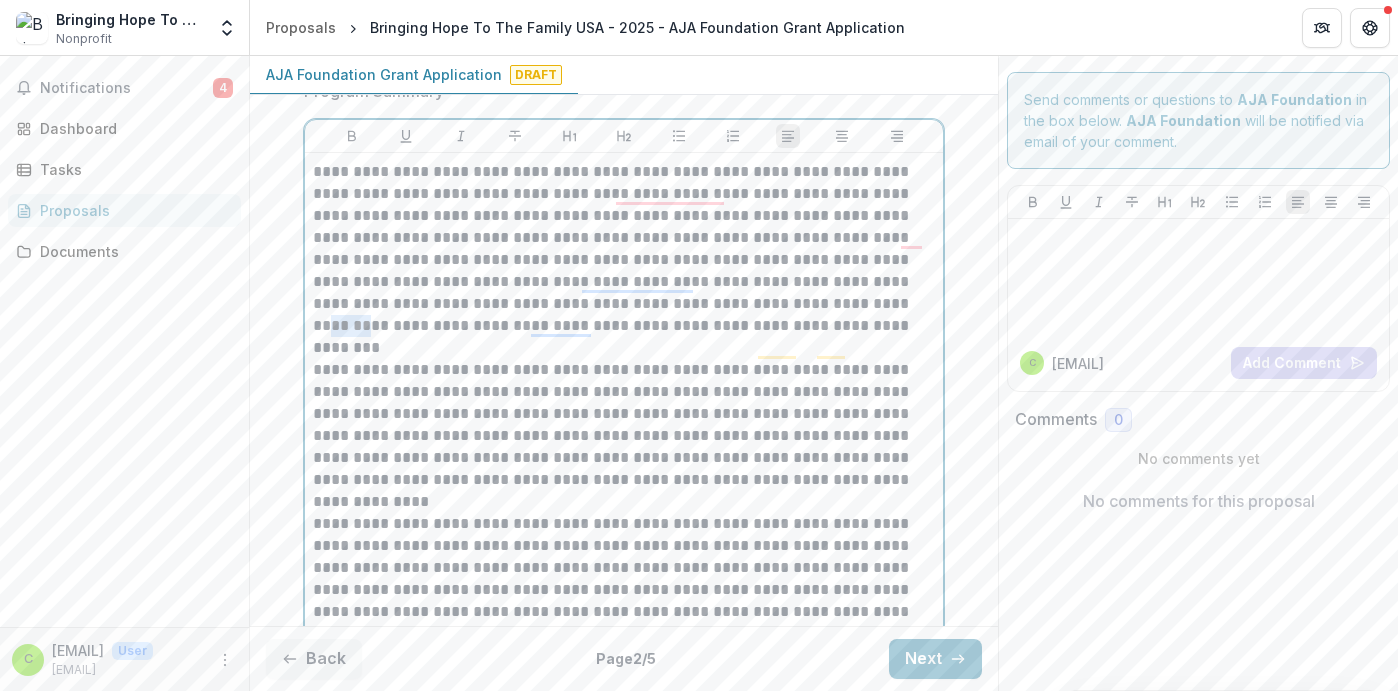 drag, startPoint x: 680, startPoint y: 302, endPoint x: 722, endPoint y: 303, distance: 42.0119 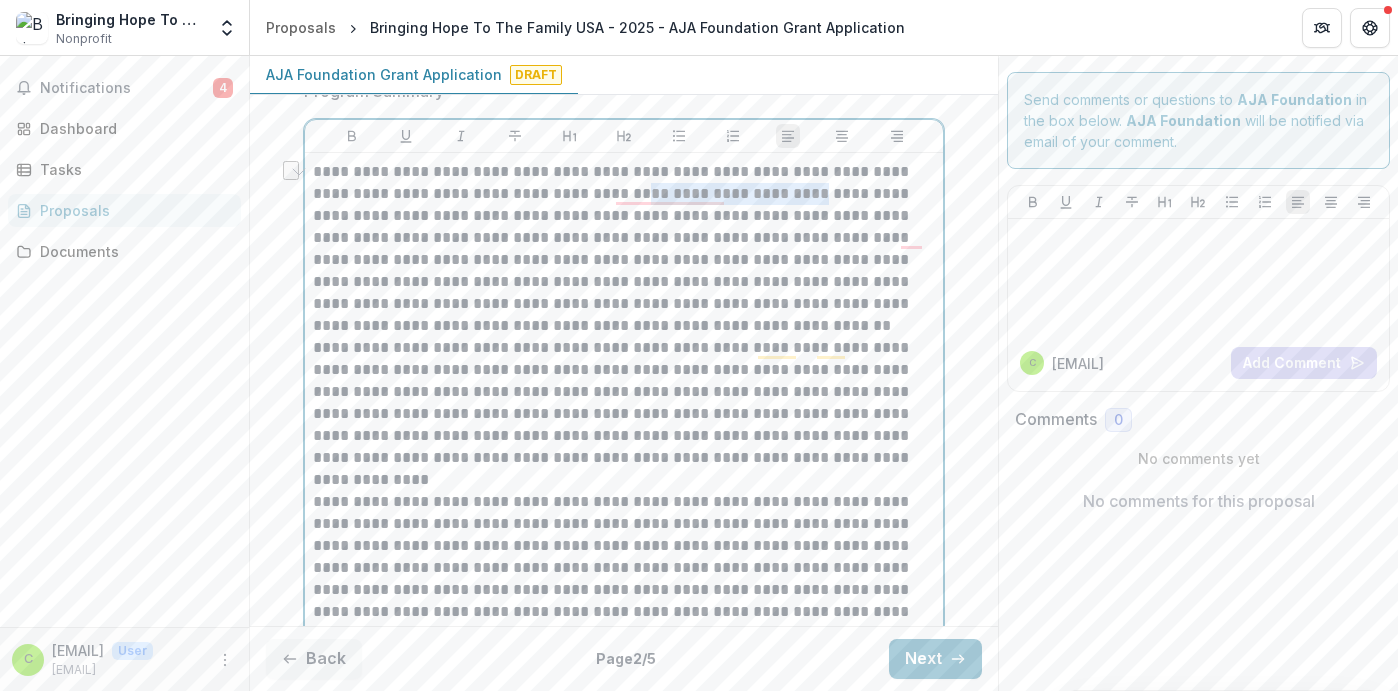 drag, startPoint x: 783, startPoint y: 192, endPoint x: 606, endPoint y: 196, distance: 177.0452 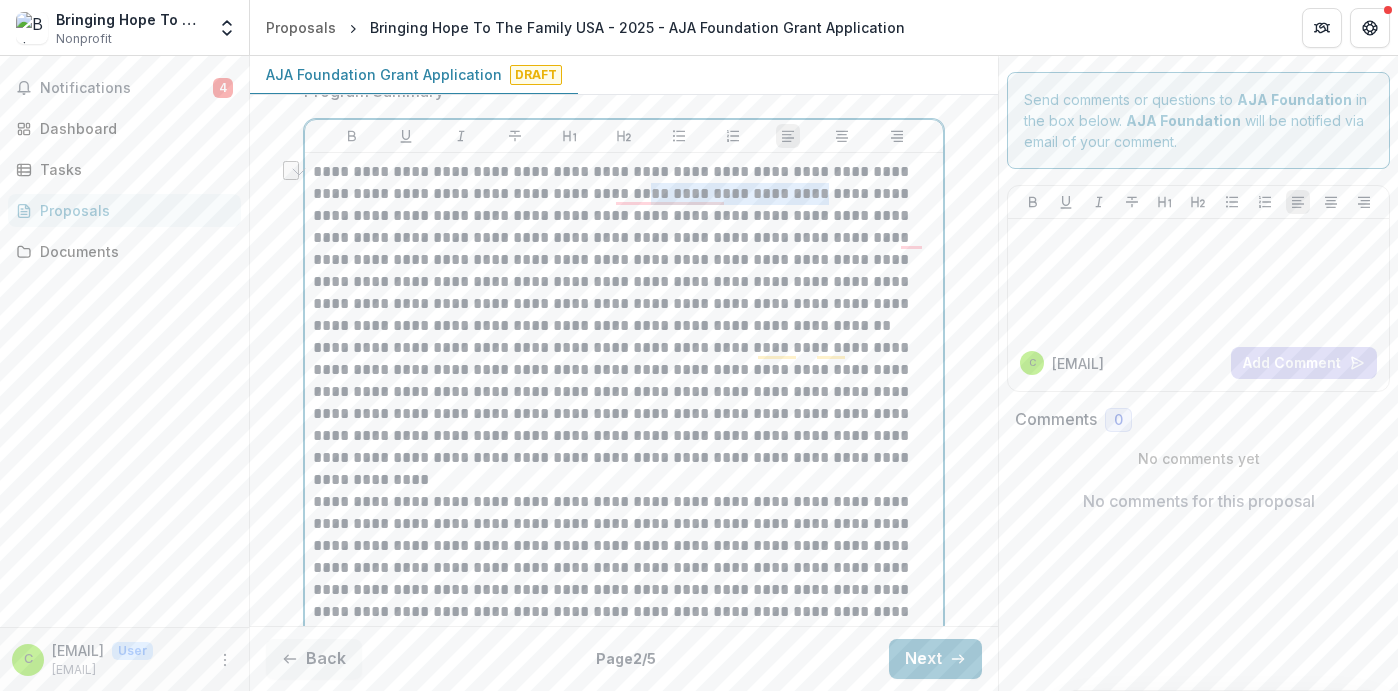 click on "**********" at bounding box center (624, 480) 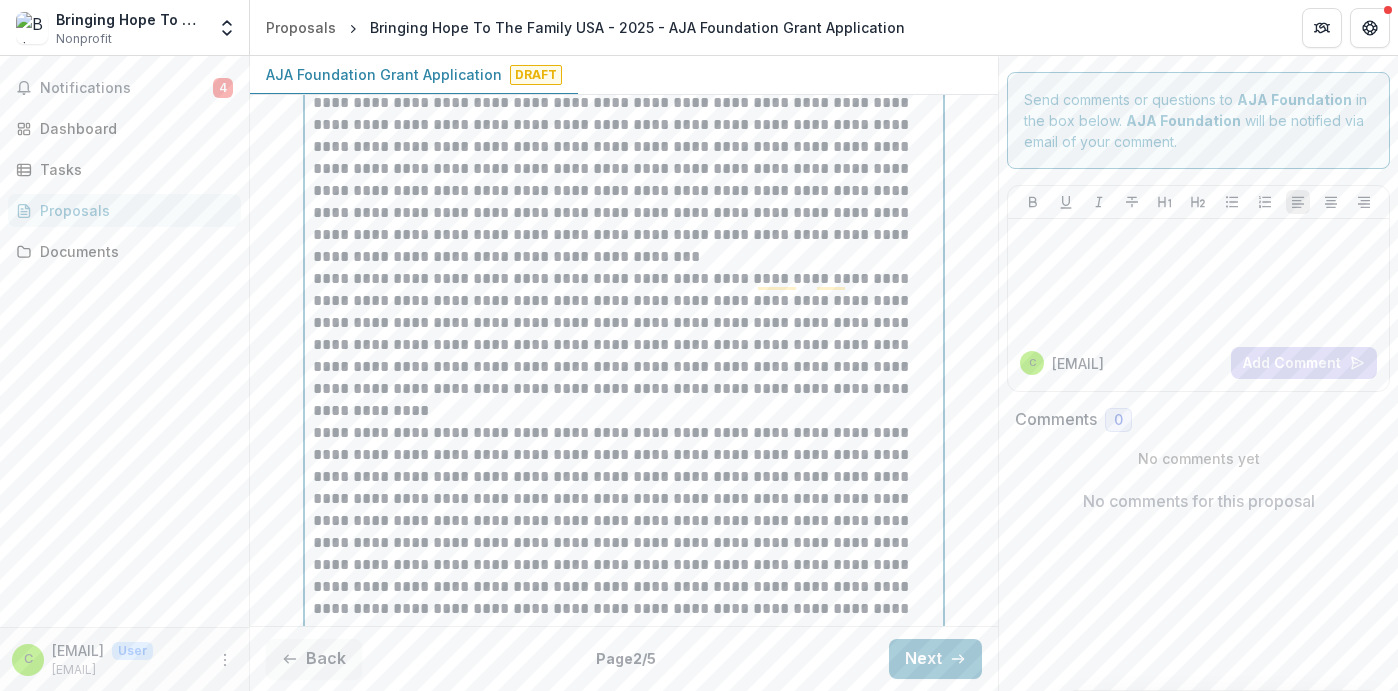 scroll, scrollTop: 637, scrollLeft: 0, axis: vertical 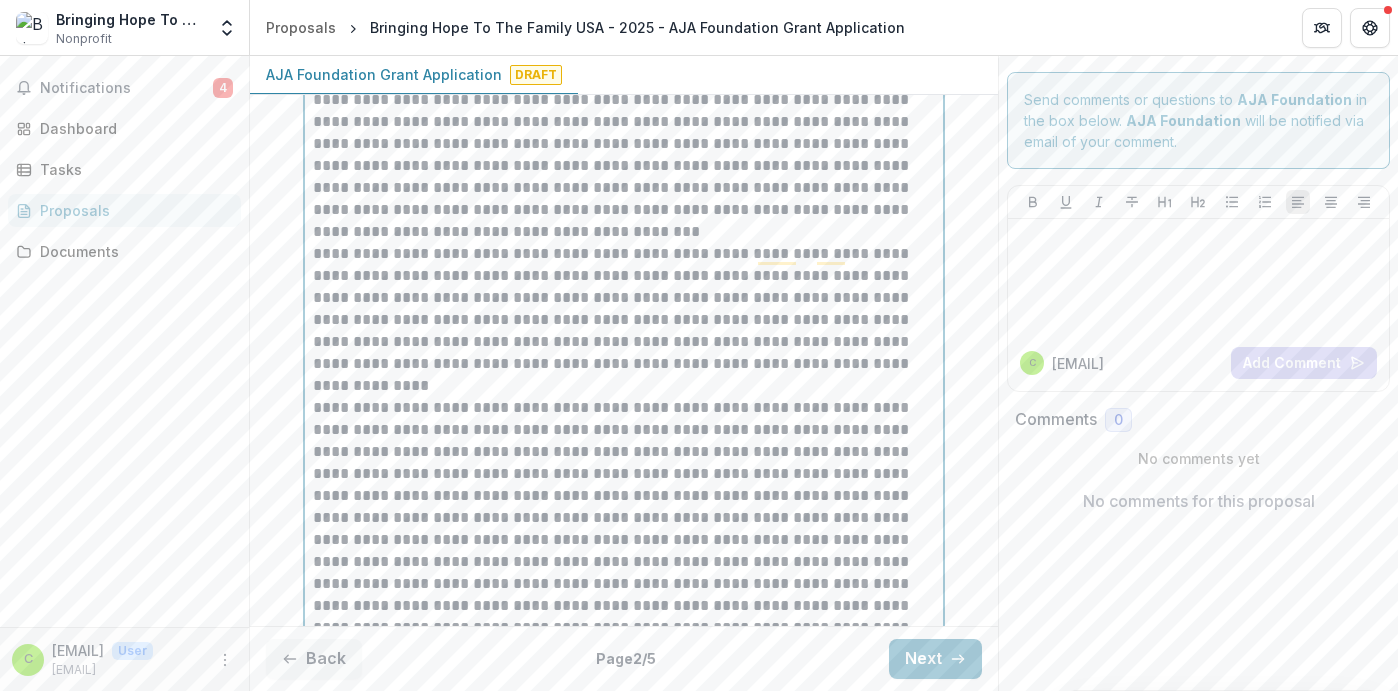 click on "**********" at bounding box center [624, 386] 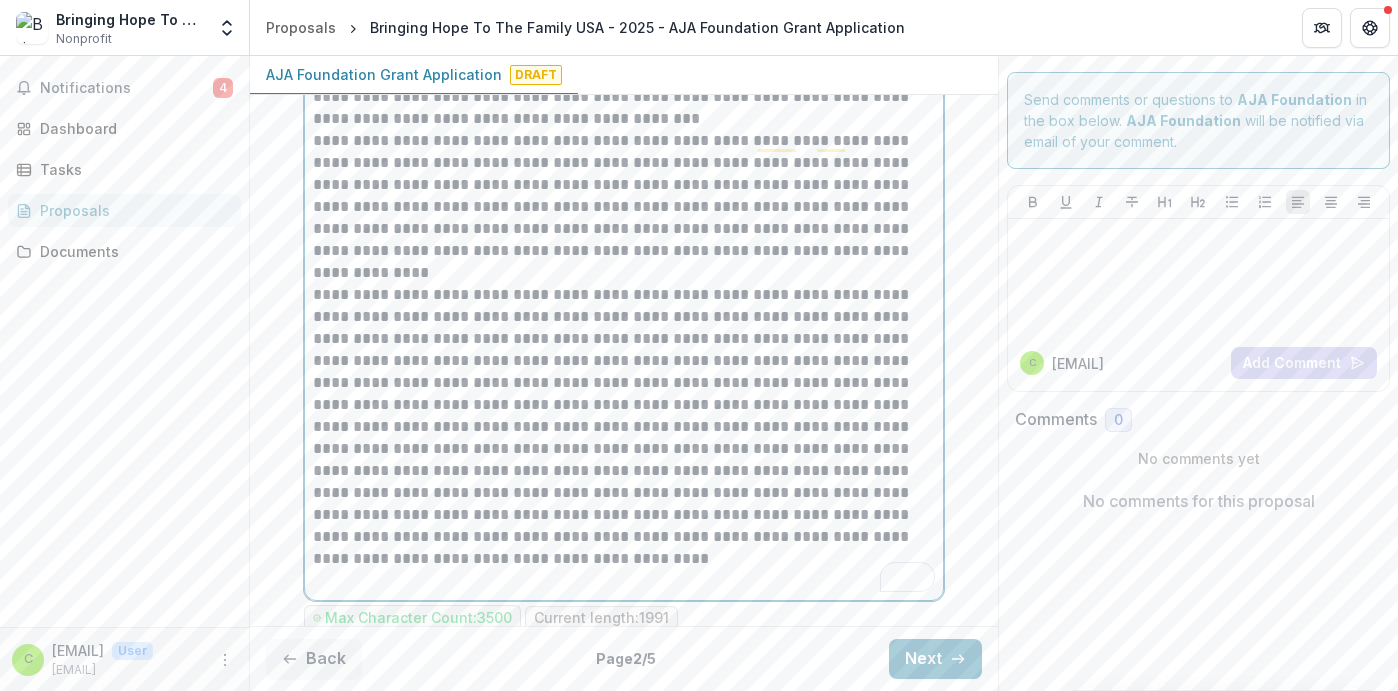 scroll, scrollTop: 747, scrollLeft: 0, axis: vertical 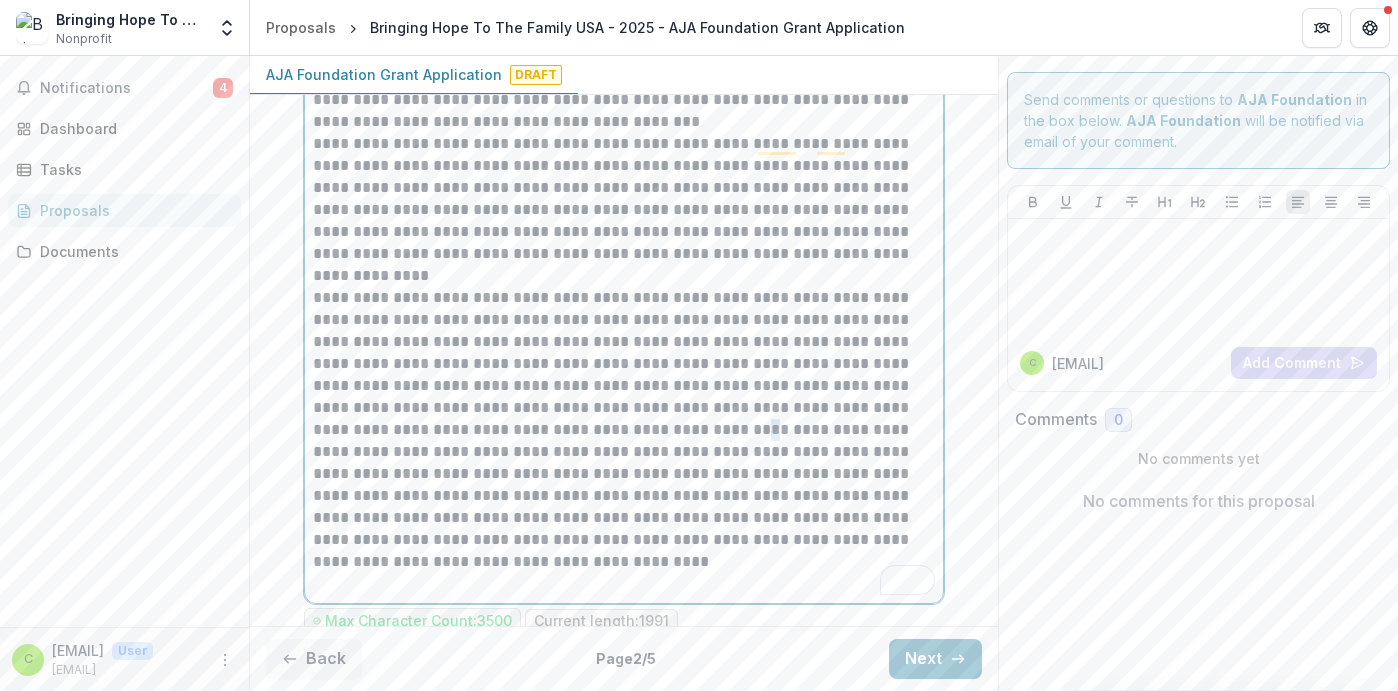 click on "**********" at bounding box center [624, 276] 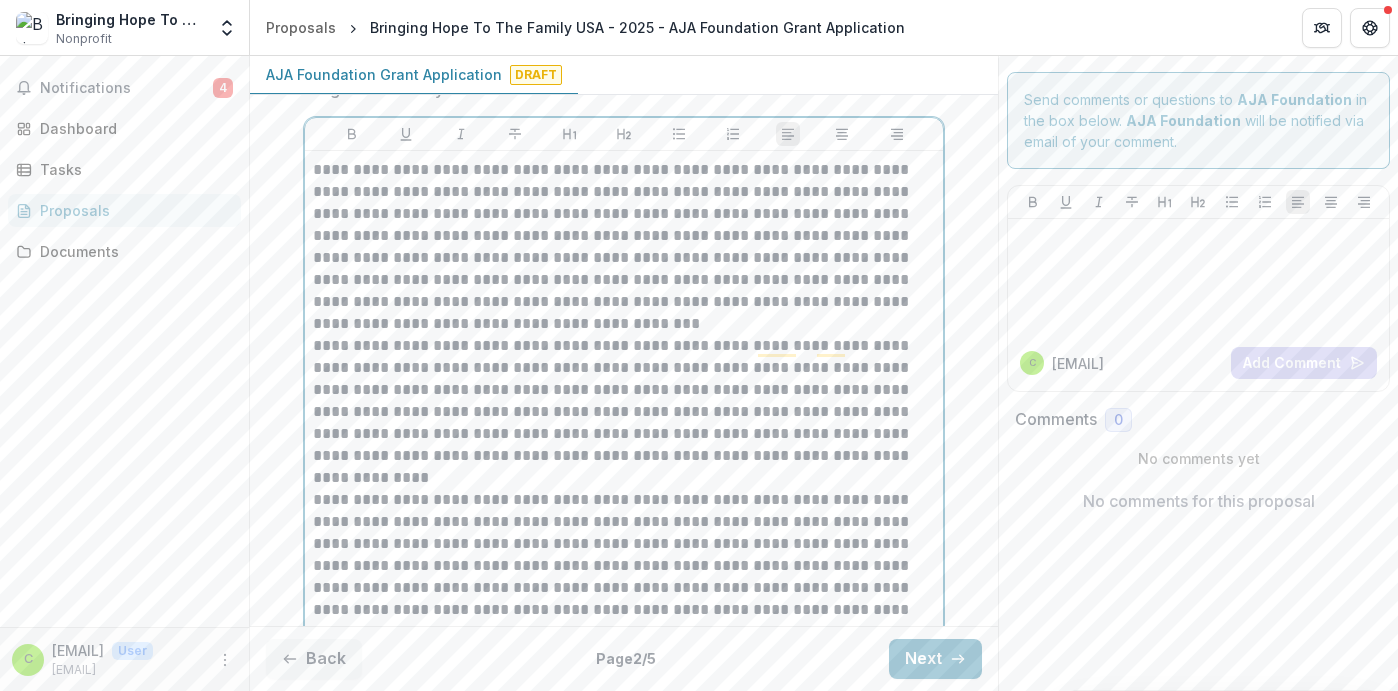 scroll, scrollTop: 541, scrollLeft: 0, axis: vertical 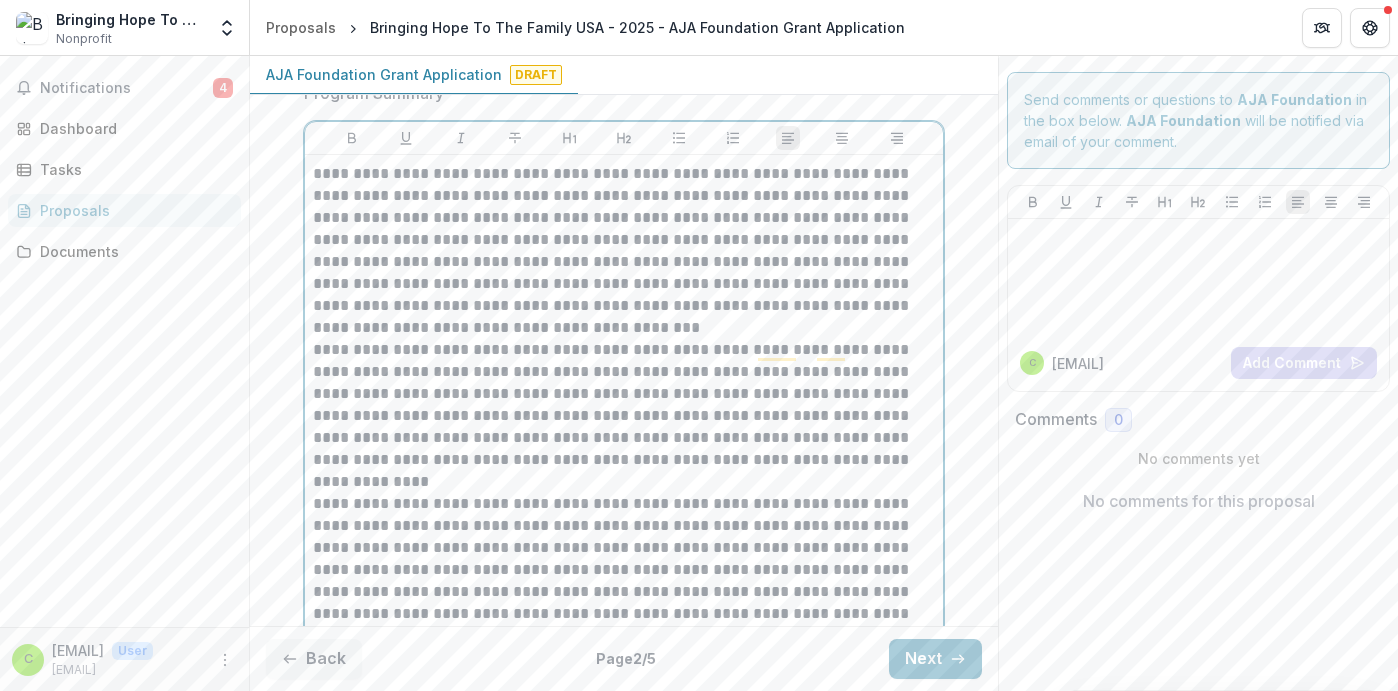 click on "**********" at bounding box center [624, 482] 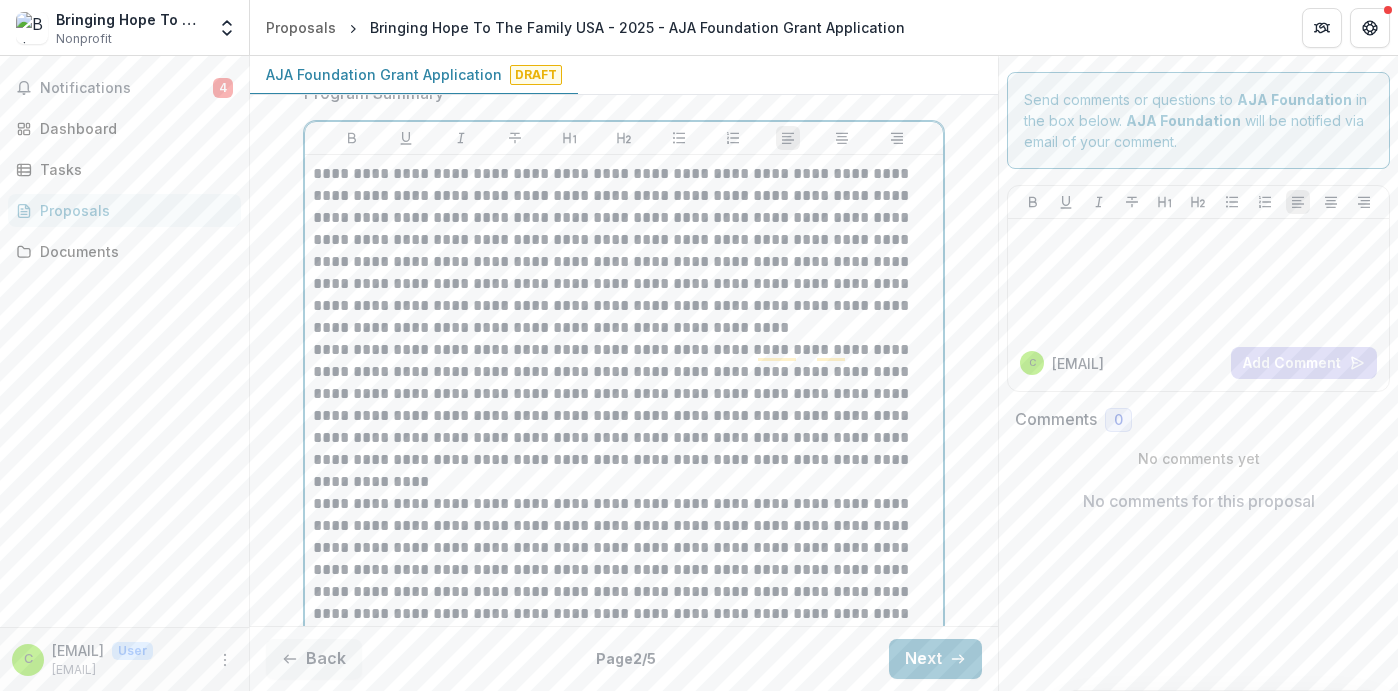 click on "**********" at bounding box center [624, 482] 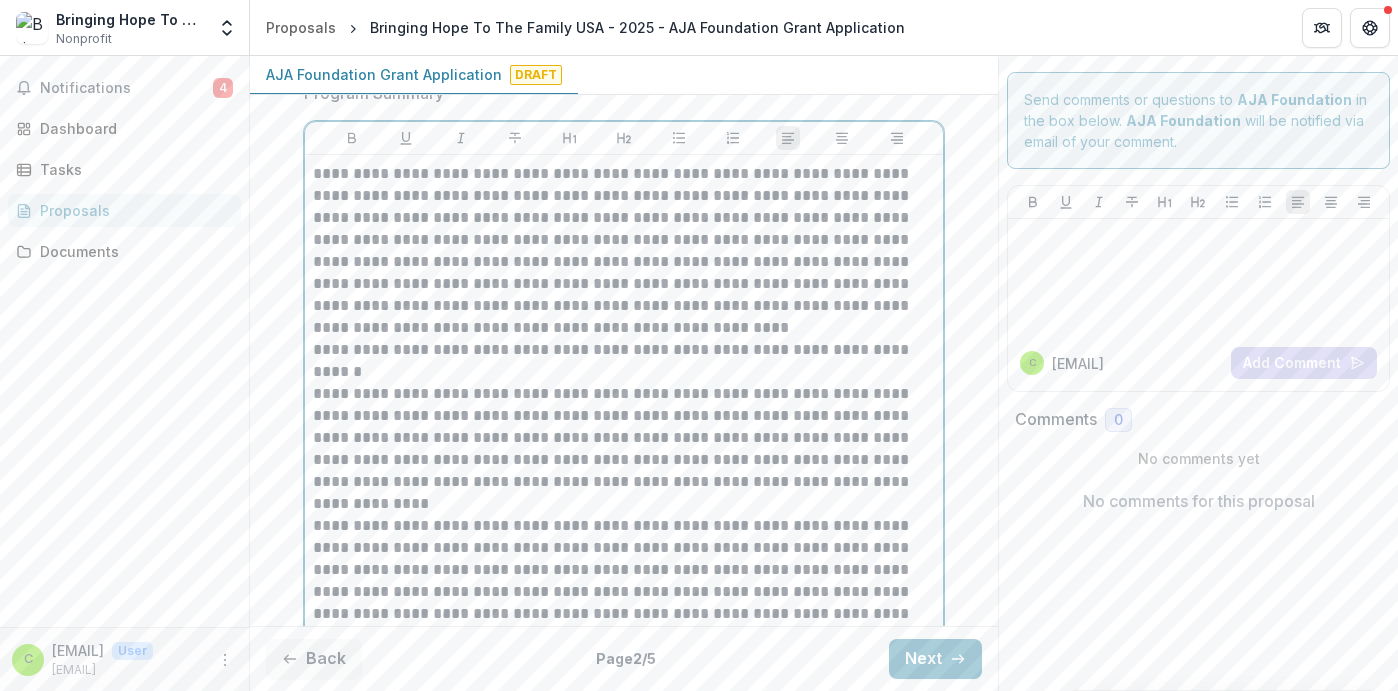 click on "**********" at bounding box center [624, 493] 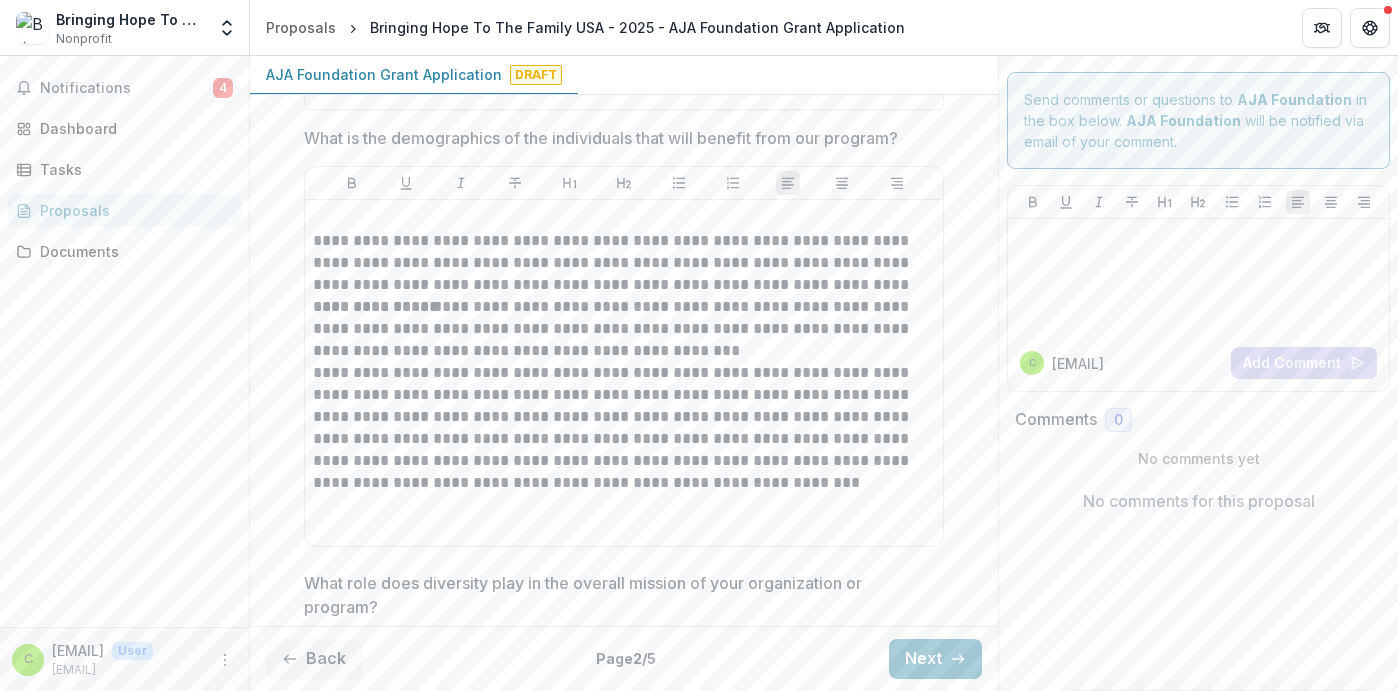 scroll, scrollTop: 2023, scrollLeft: 0, axis: vertical 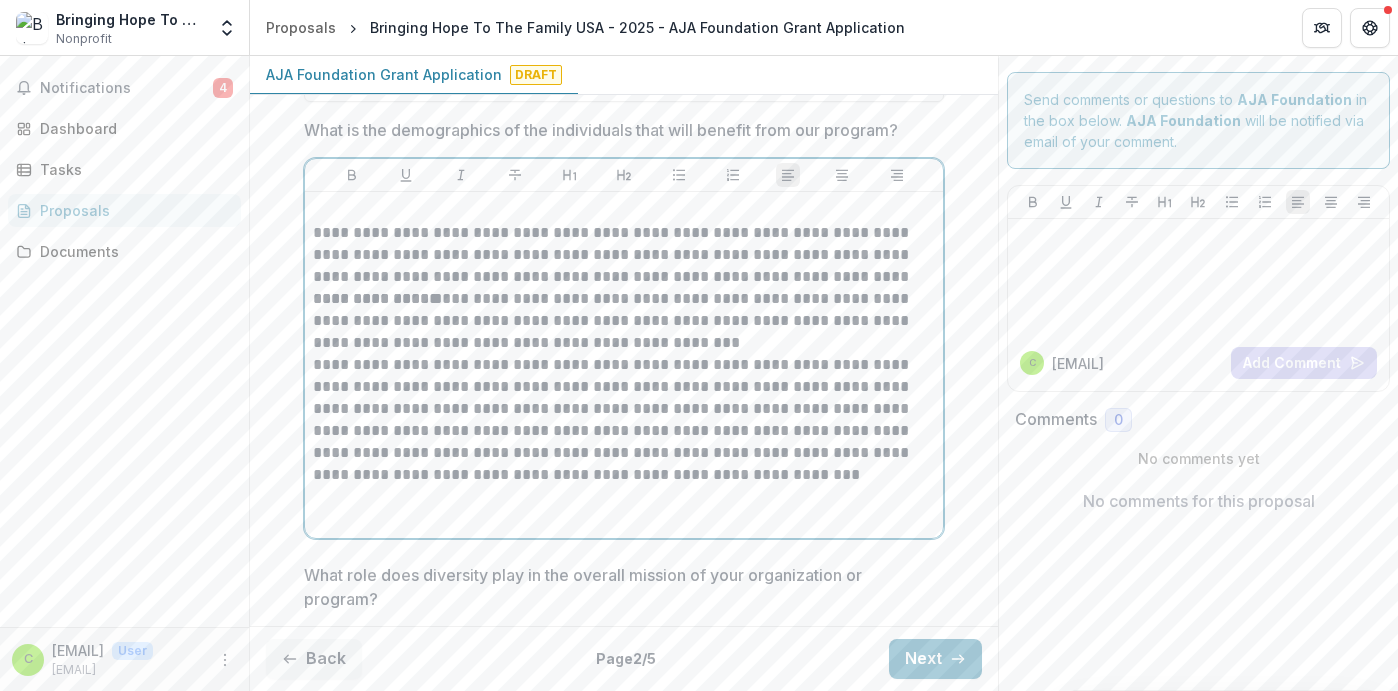 click on "**********" at bounding box center [624, 255] 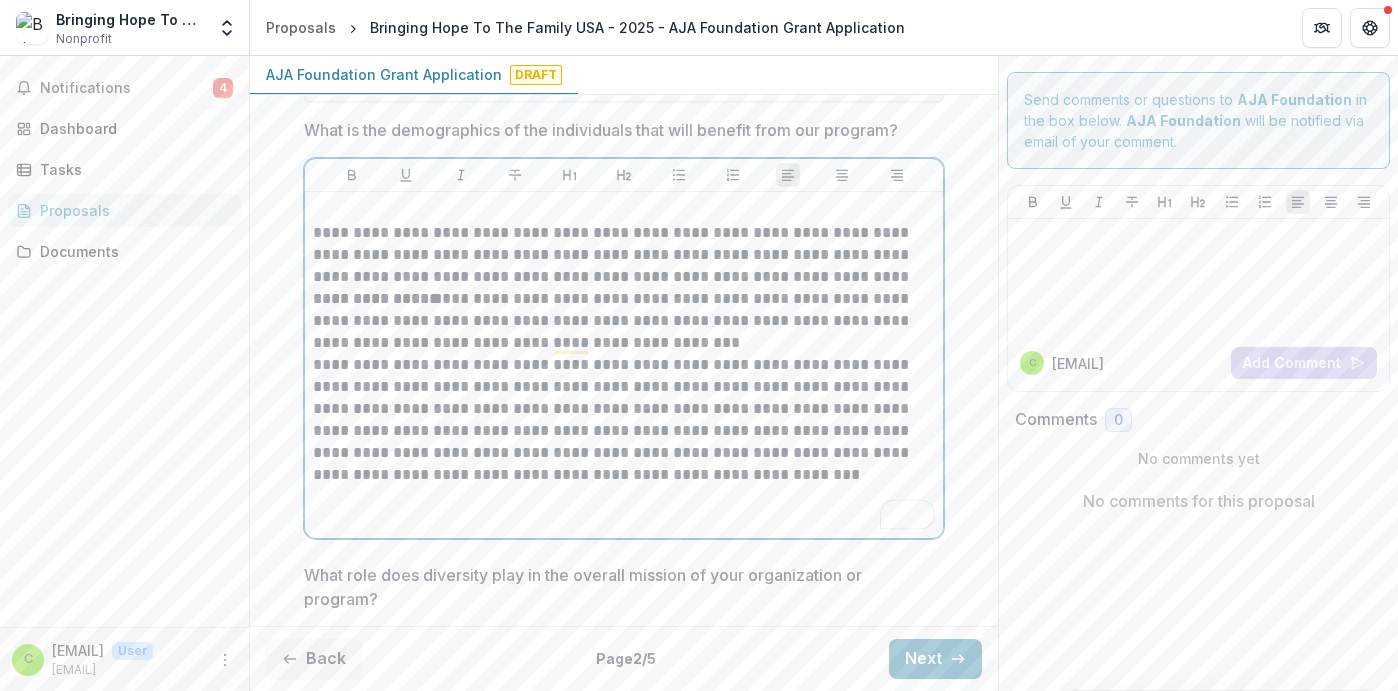 type 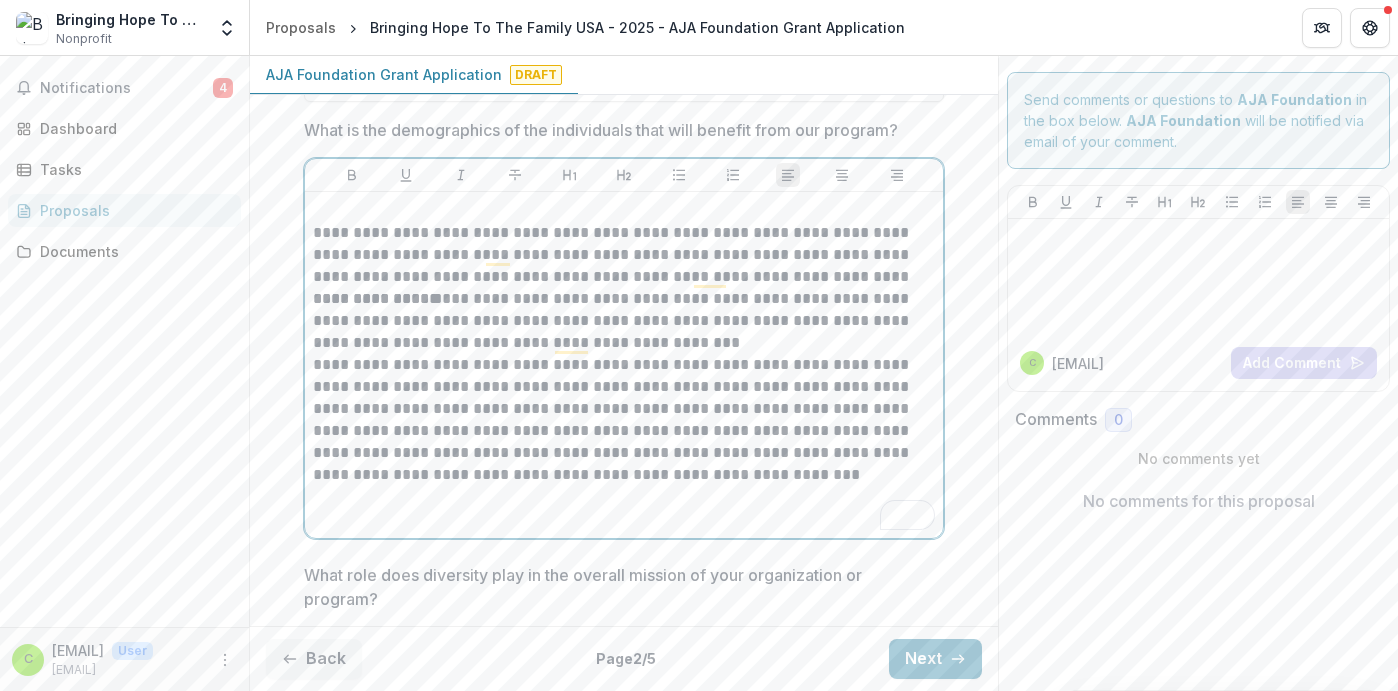 click on "**********" at bounding box center (624, 255) 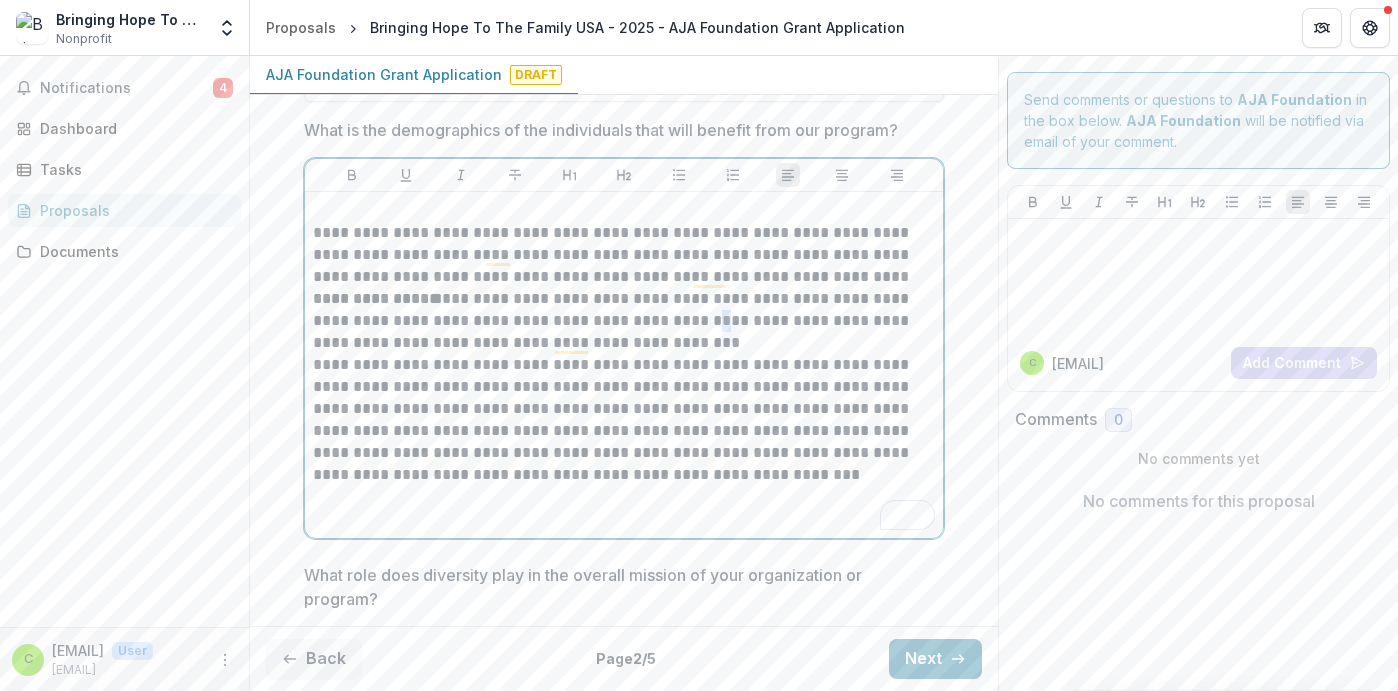drag, startPoint x: 694, startPoint y: 319, endPoint x: 681, endPoint y: 319, distance: 13 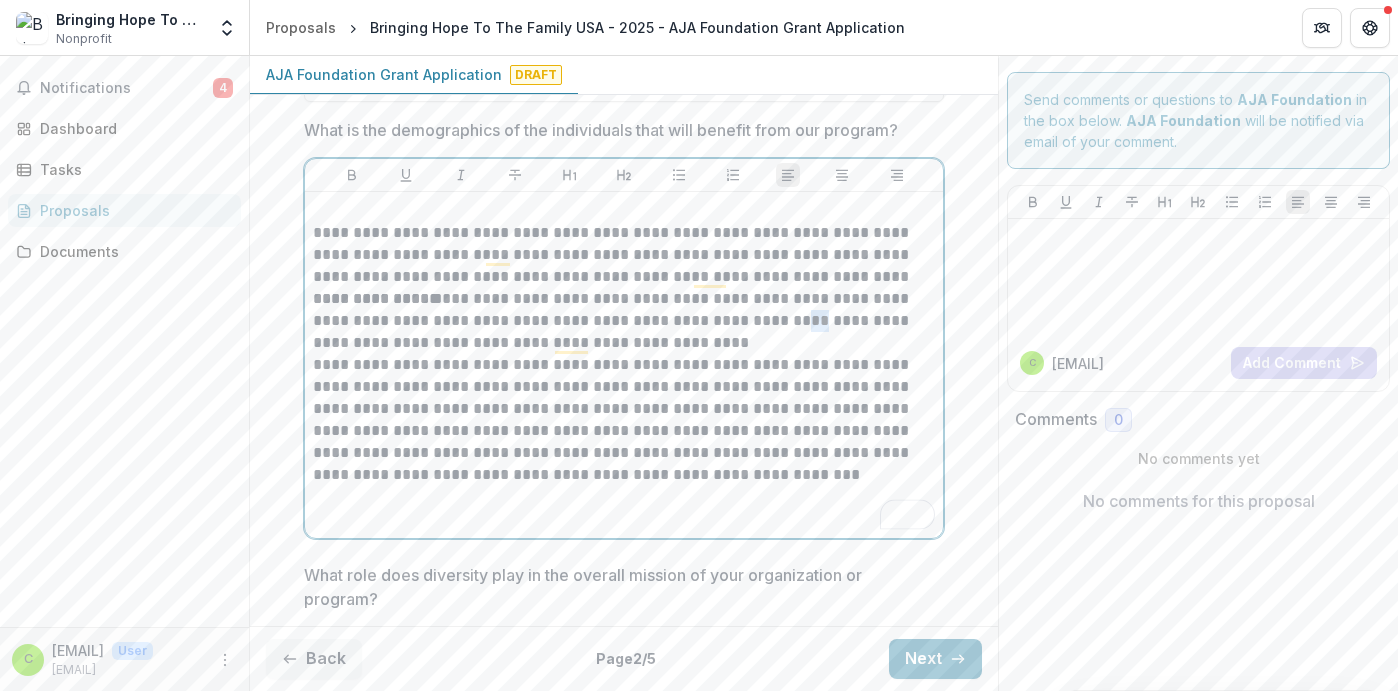 drag, startPoint x: 778, startPoint y: 319, endPoint x: 761, endPoint y: 319, distance: 17 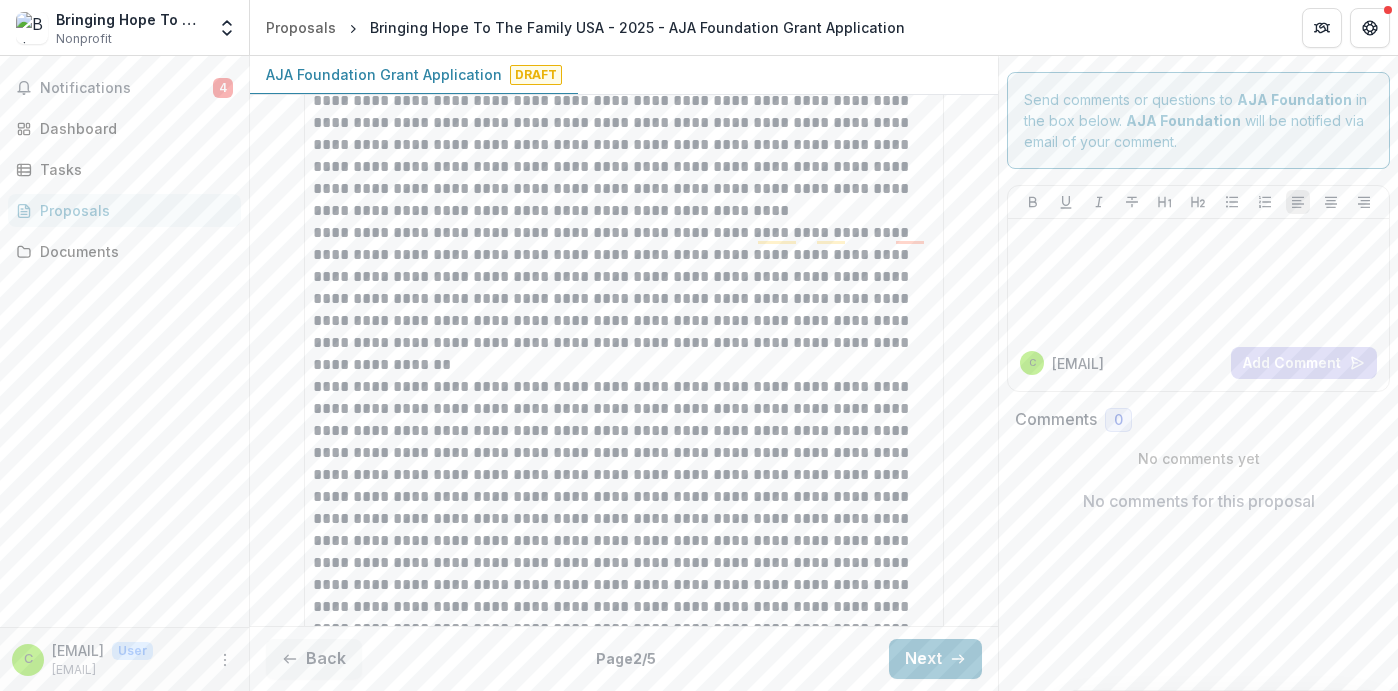 scroll, scrollTop: 659, scrollLeft: 0, axis: vertical 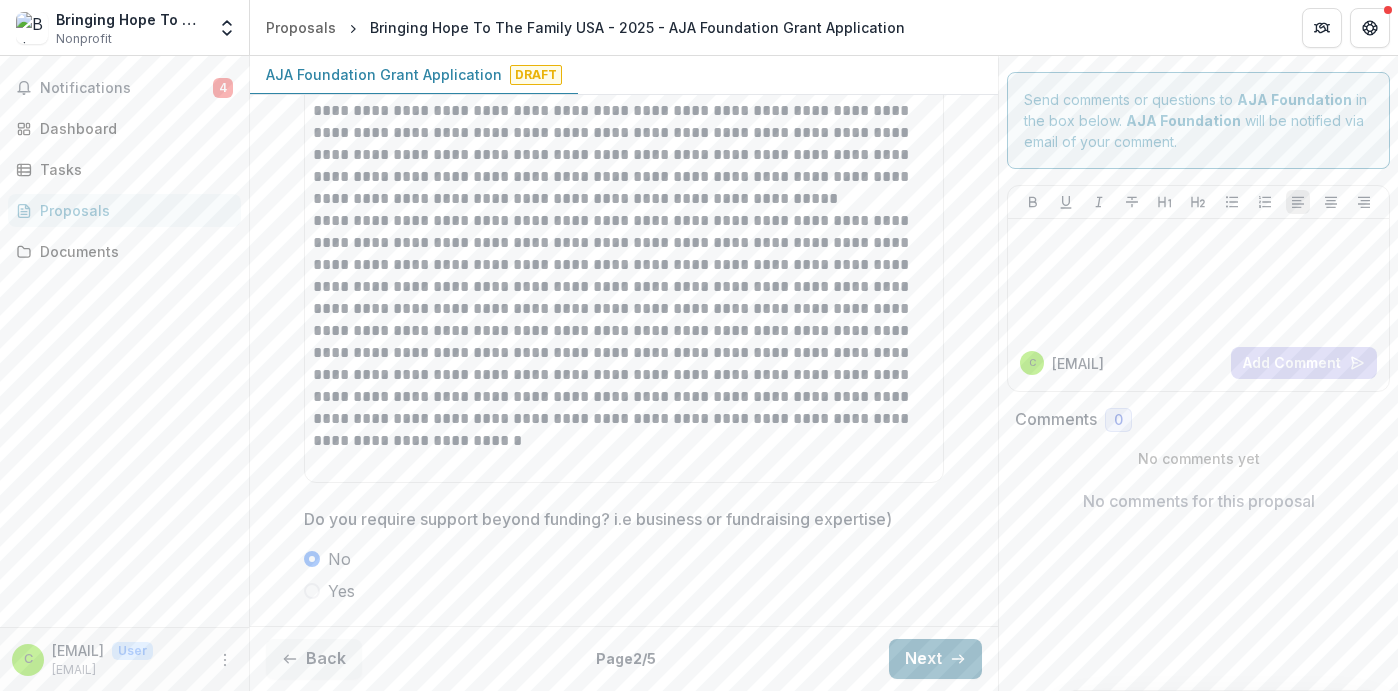 click on "Next" at bounding box center (935, 659) 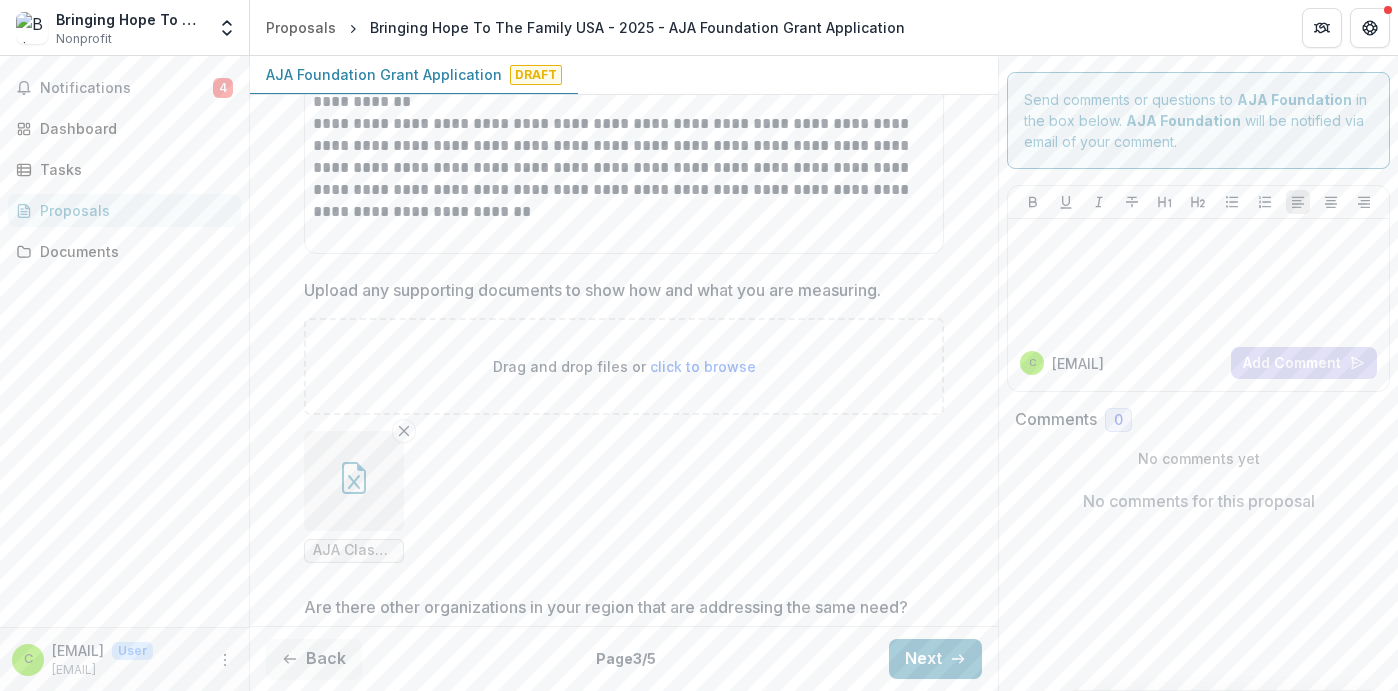 scroll, scrollTop: 2086, scrollLeft: 0, axis: vertical 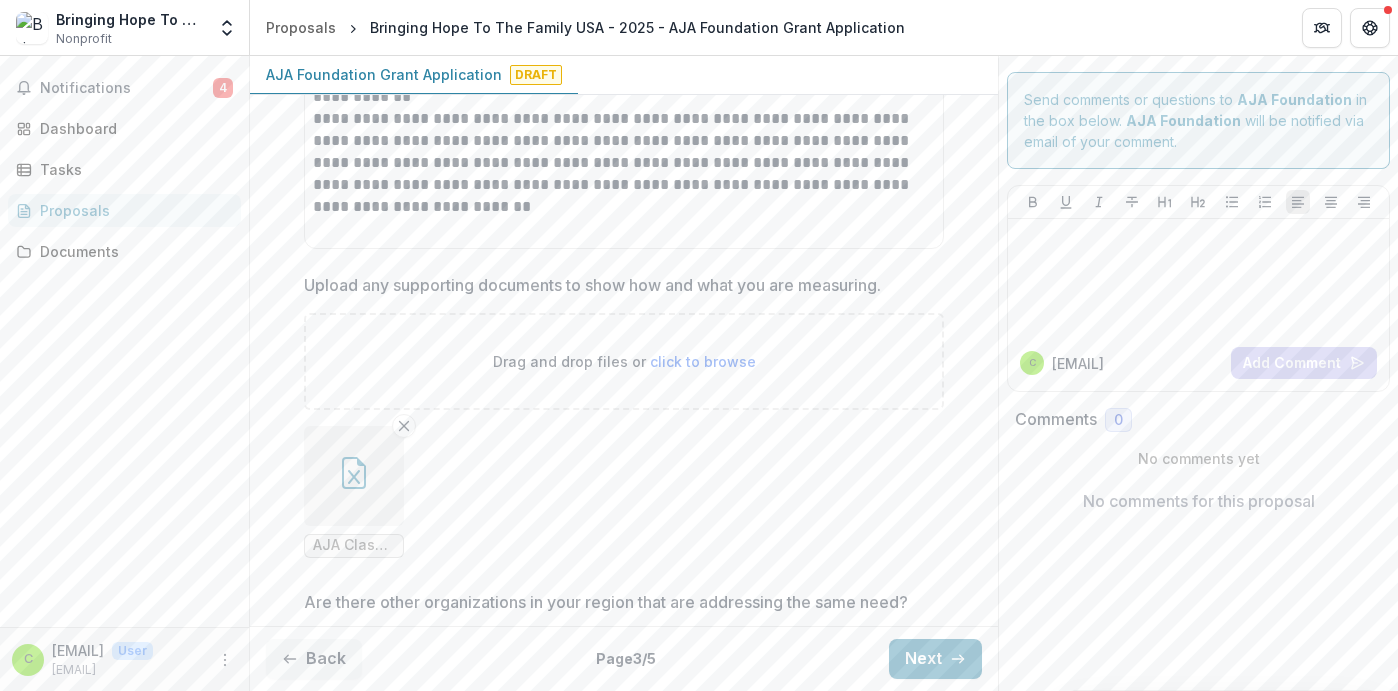 click on "click to browse" at bounding box center [703, 361] 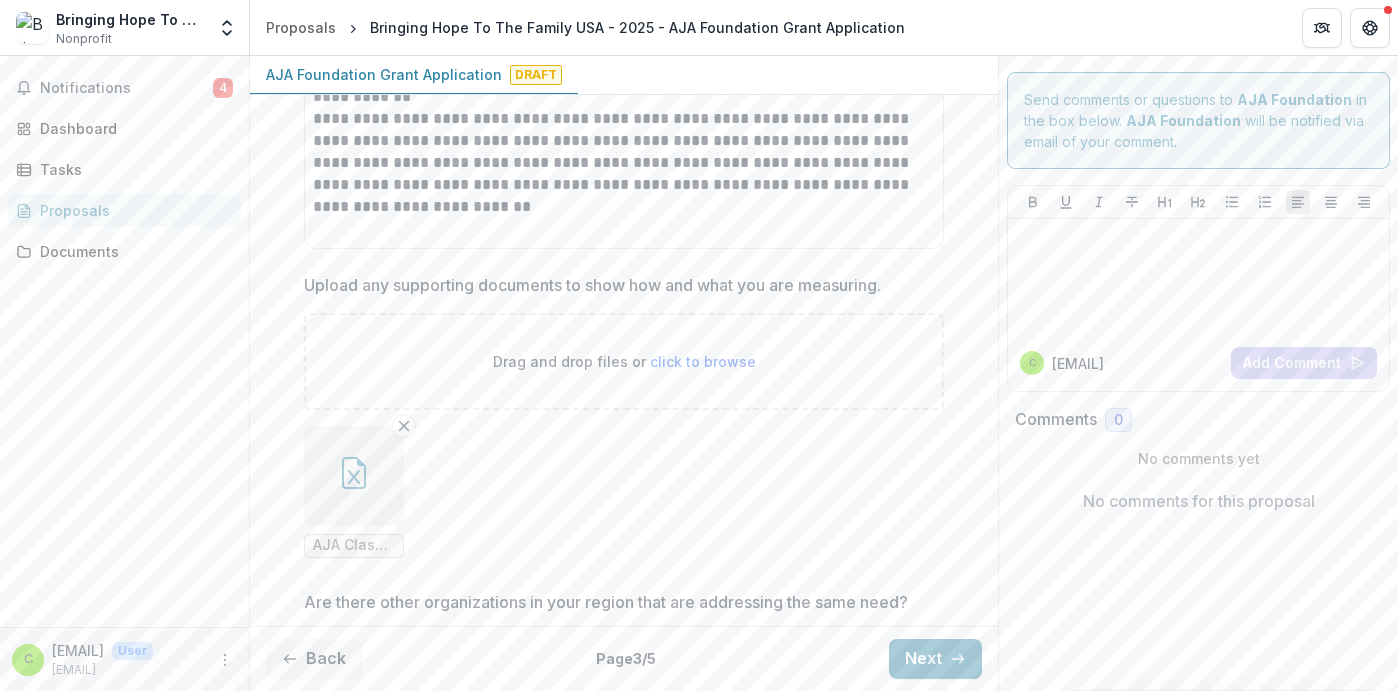 type on "**********" 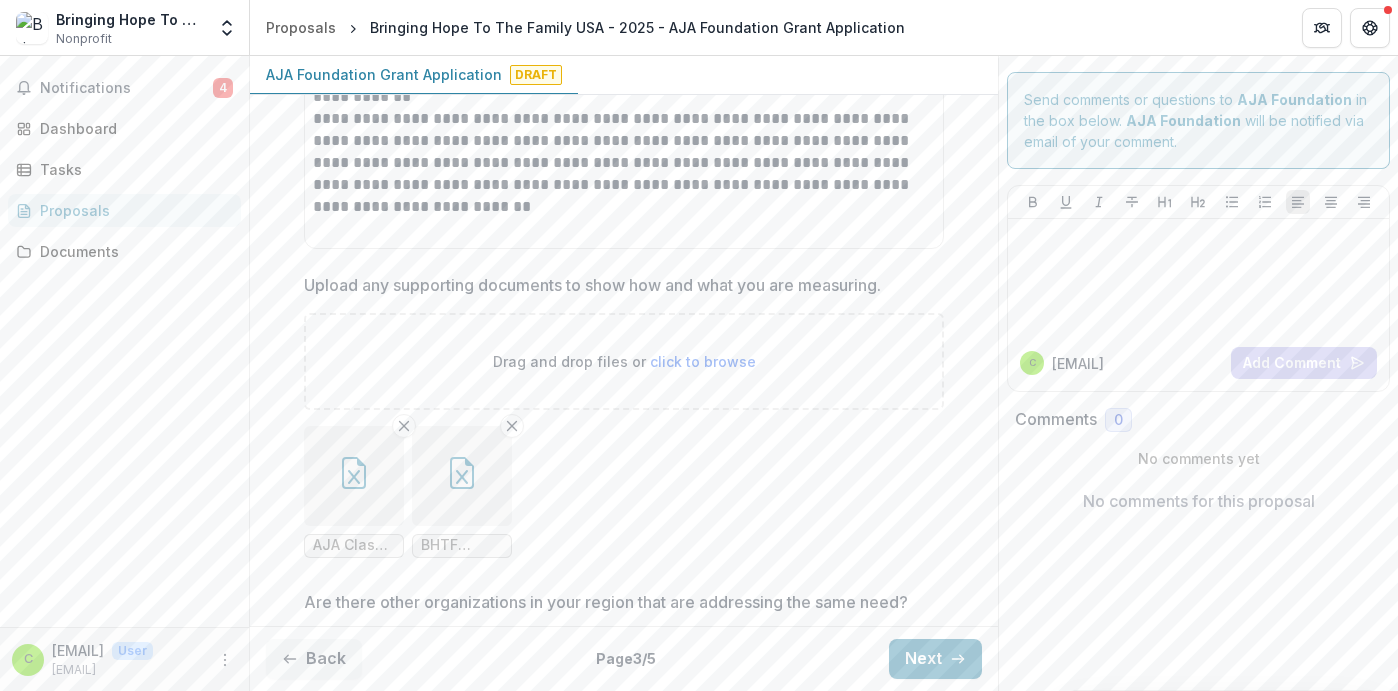 click at bounding box center (354, 476) 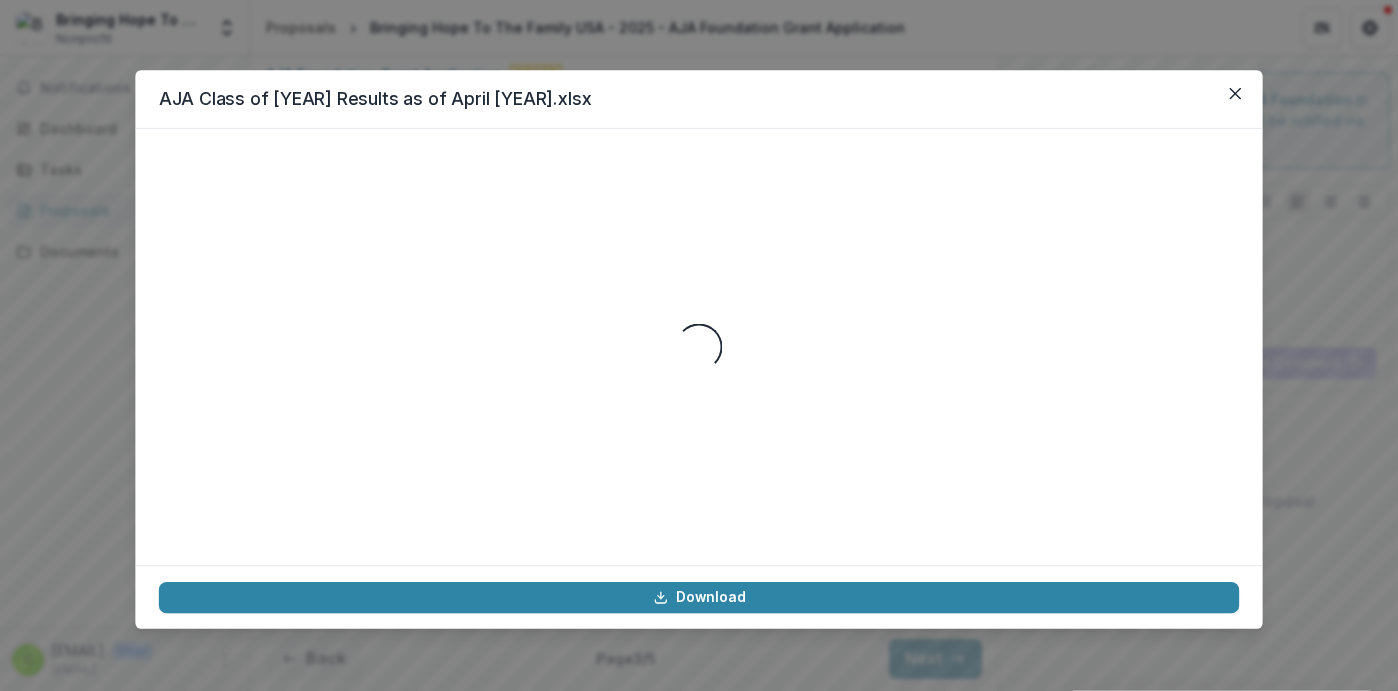 click on "Loading..." at bounding box center (699, 346) 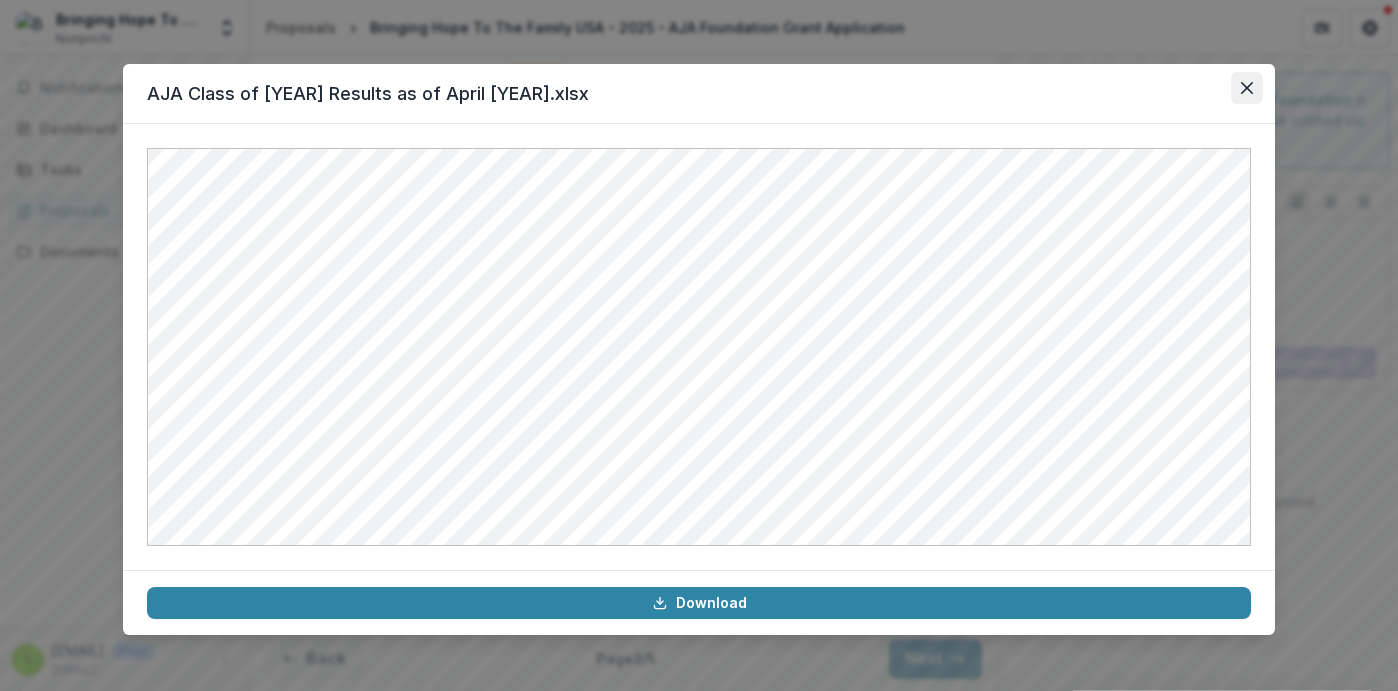 click at bounding box center [1247, 88] 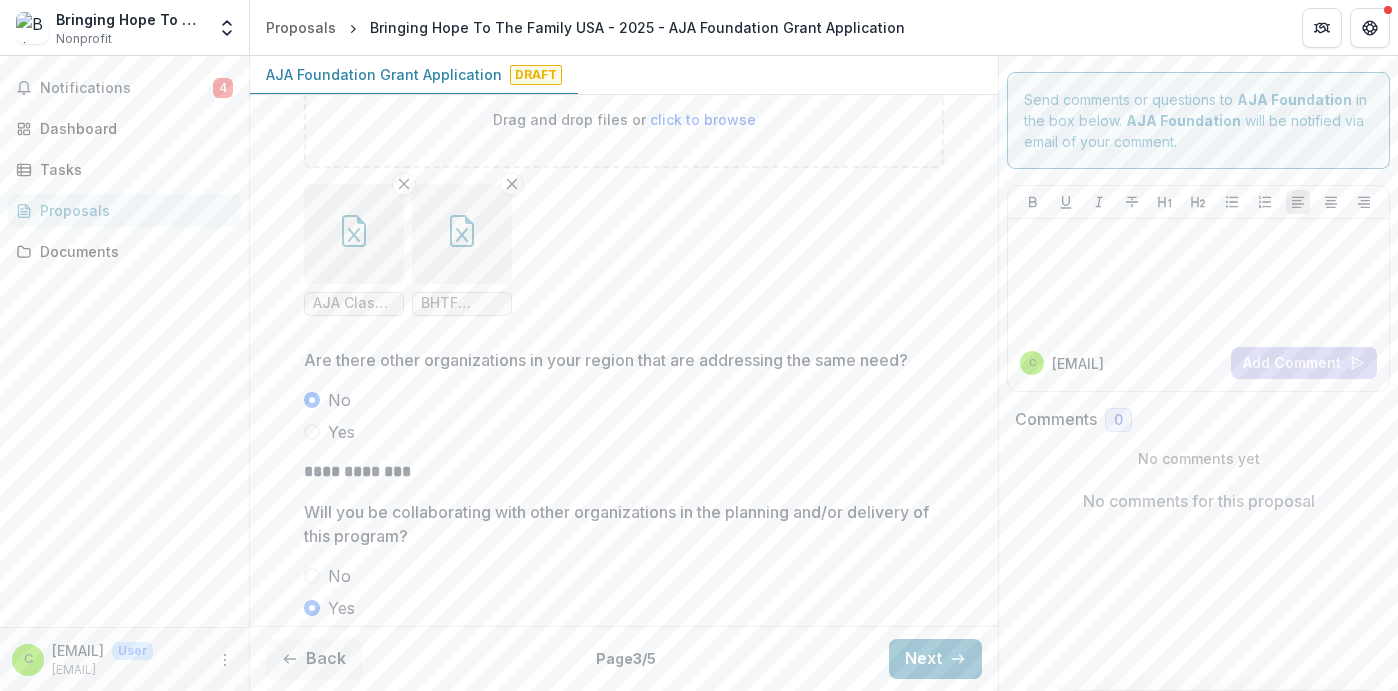 scroll, scrollTop: 2346, scrollLeft: 0, axis: vertical 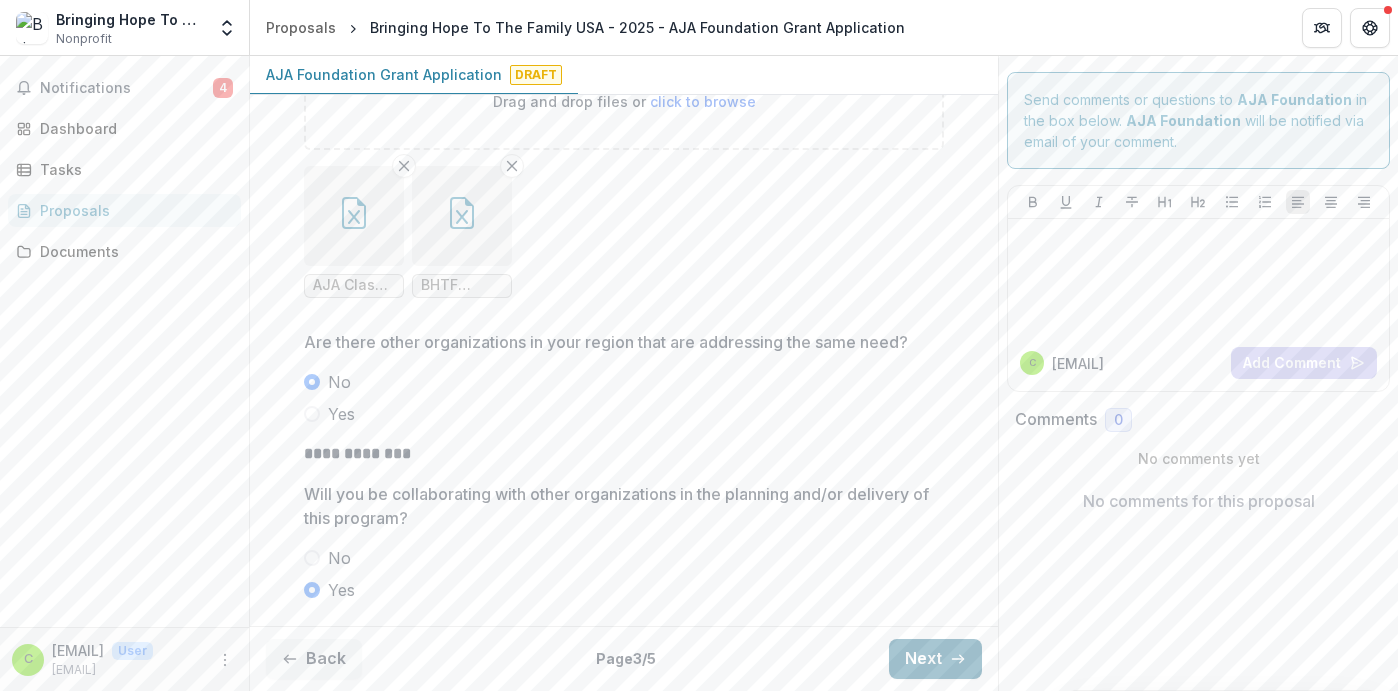 click on "Next" at bounding box center [935, 659] 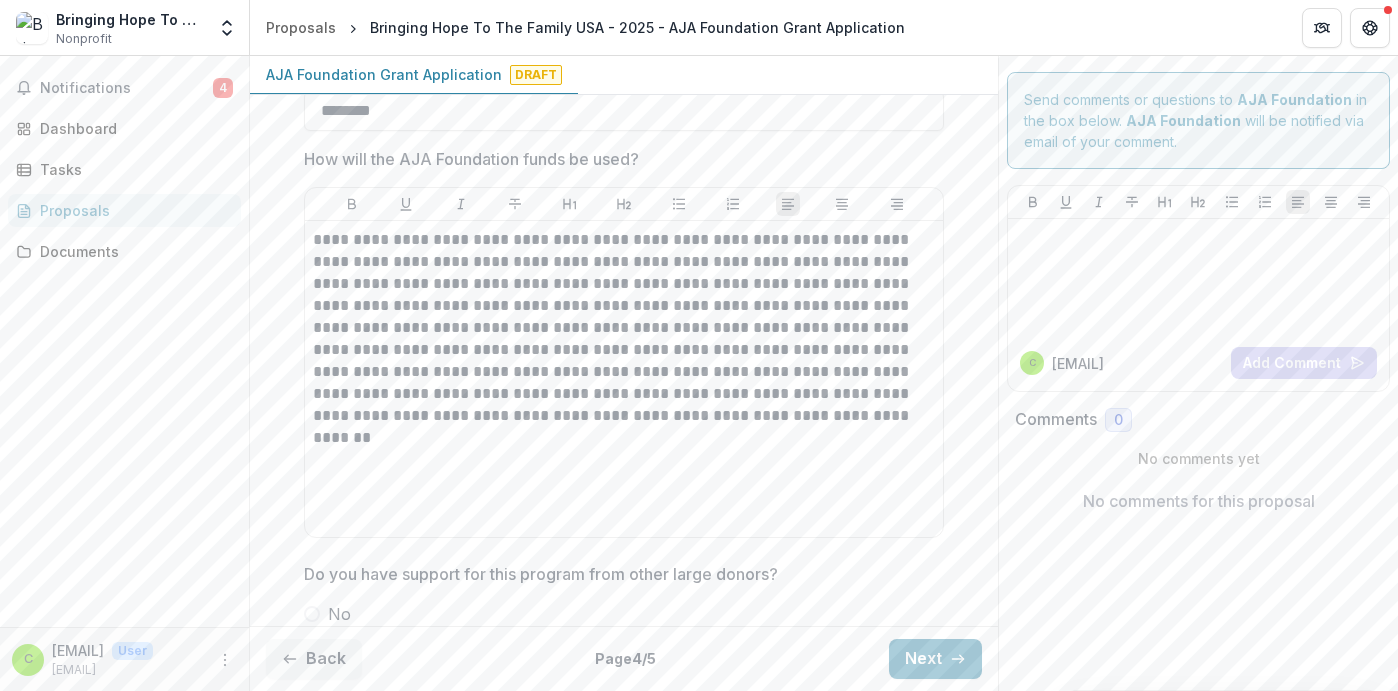scroll, scrollTop: 504, scrollLeft: 0, axis: vertical 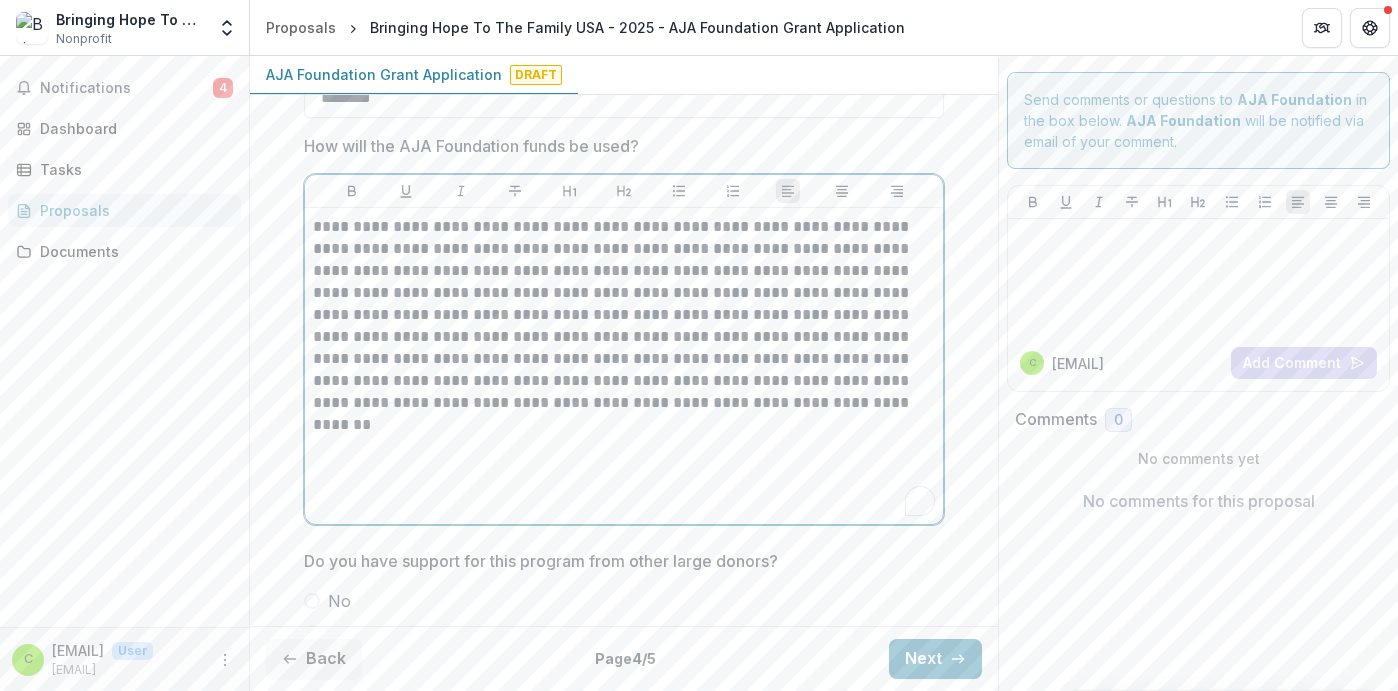click on "**********" at bounding box center [624, 337] 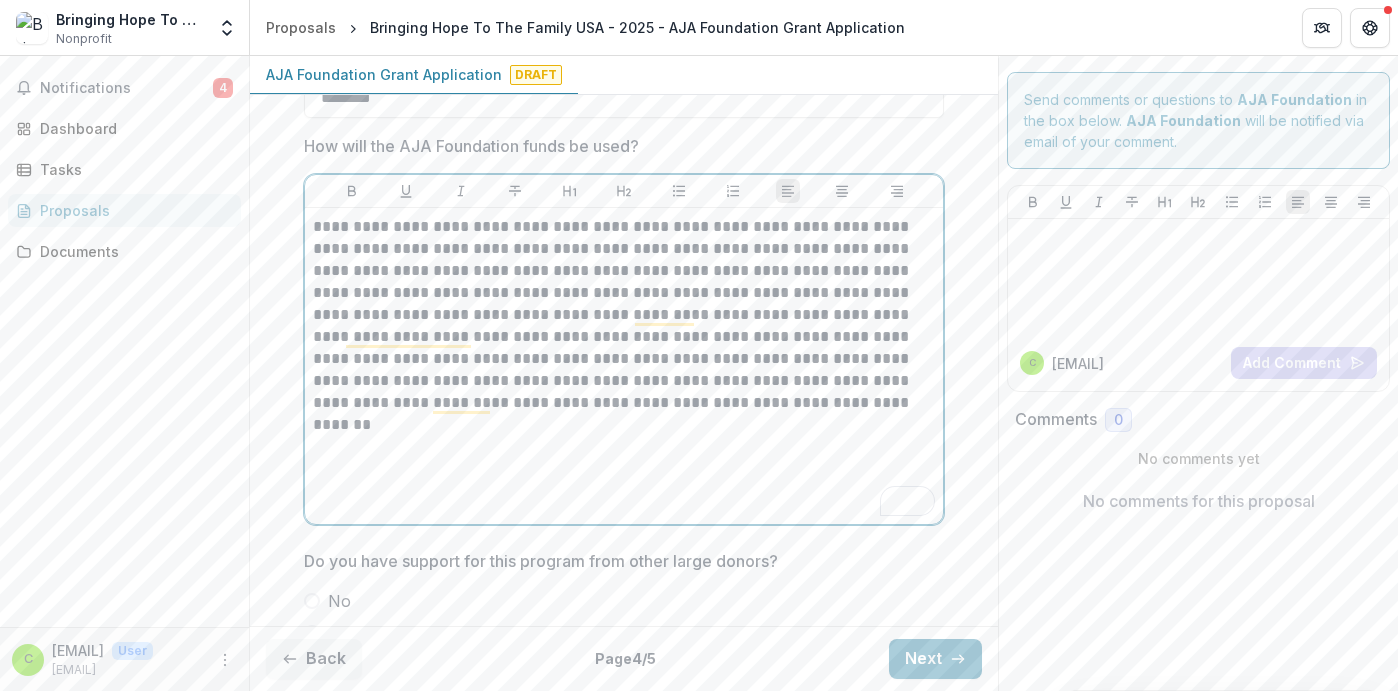type 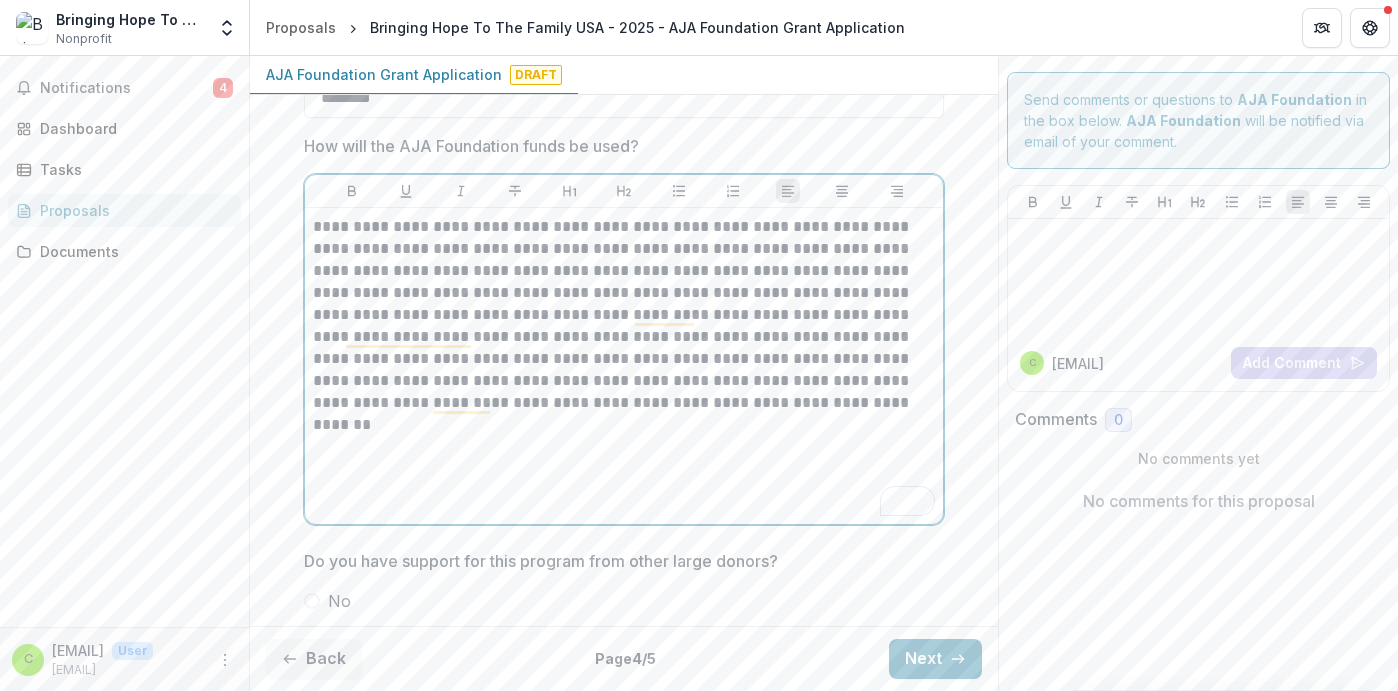 click on "**********" at bounding box center [624, 337] 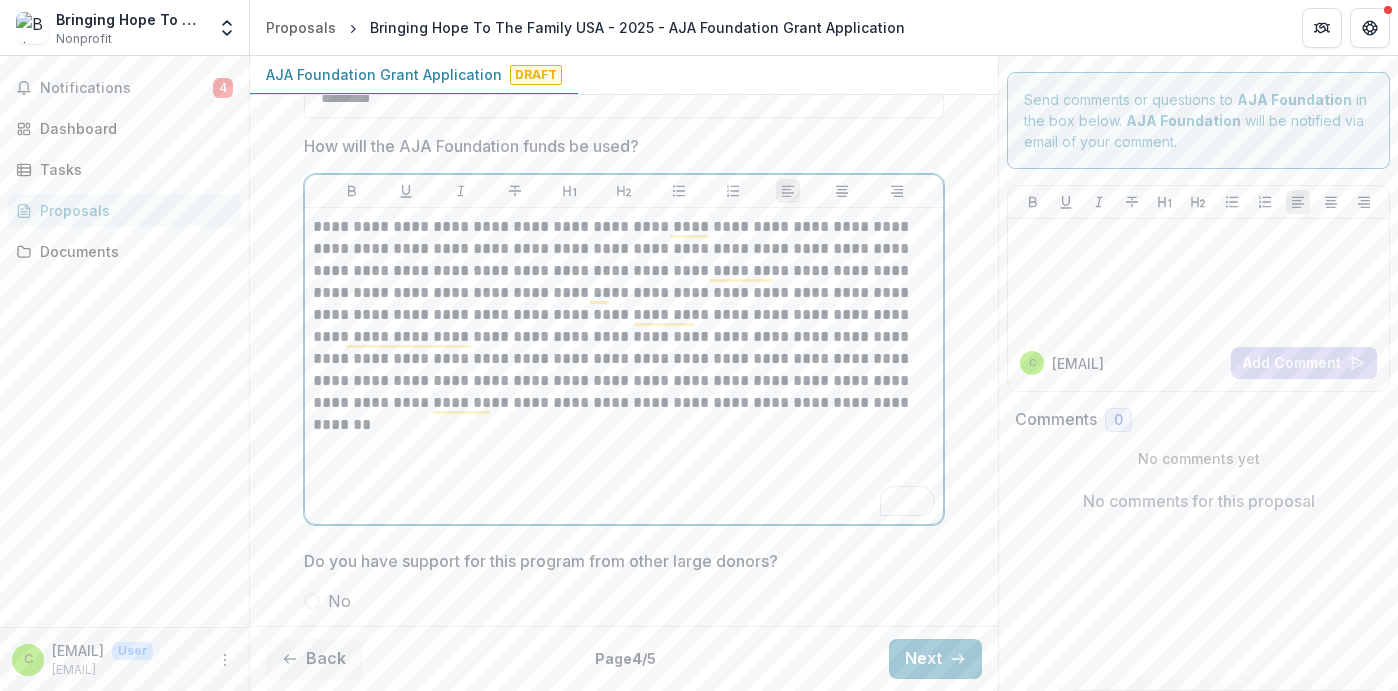 click on "**********" at bounding box center [624, 337] 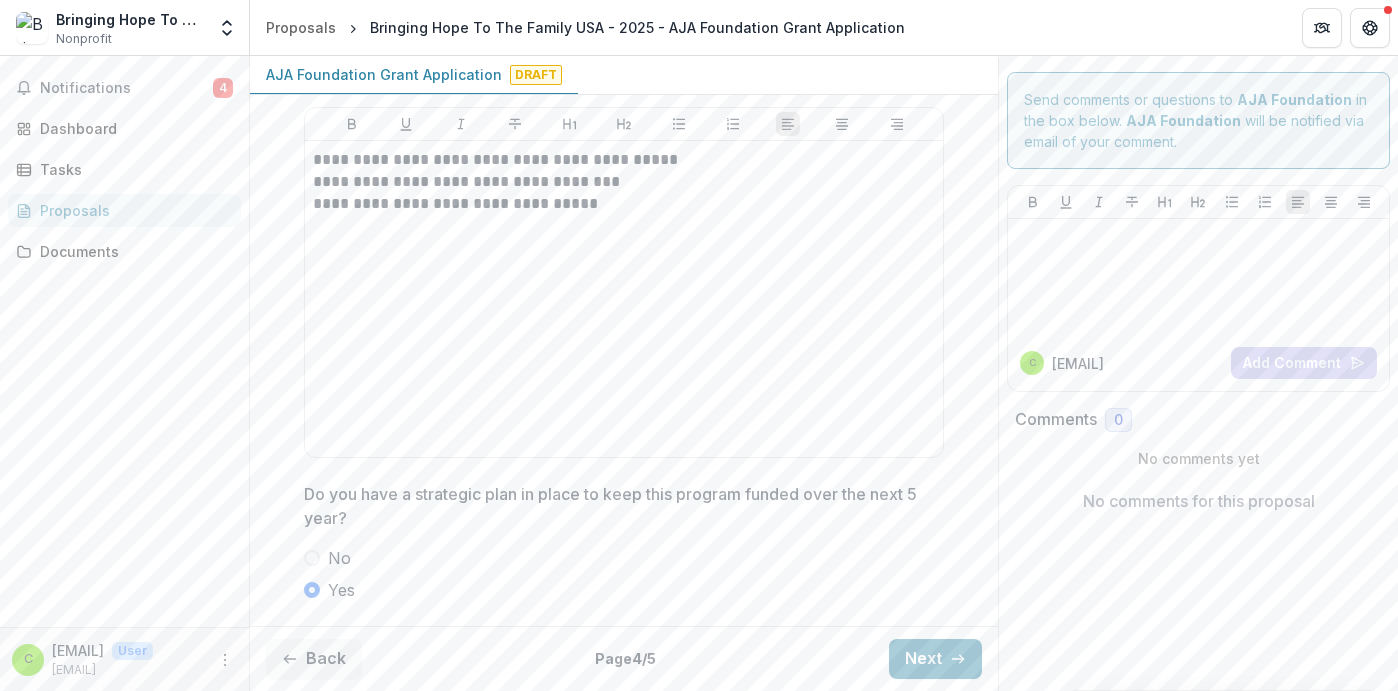 scroll, scrollTop: 1146, scrollLeft: 0, axis: vertical 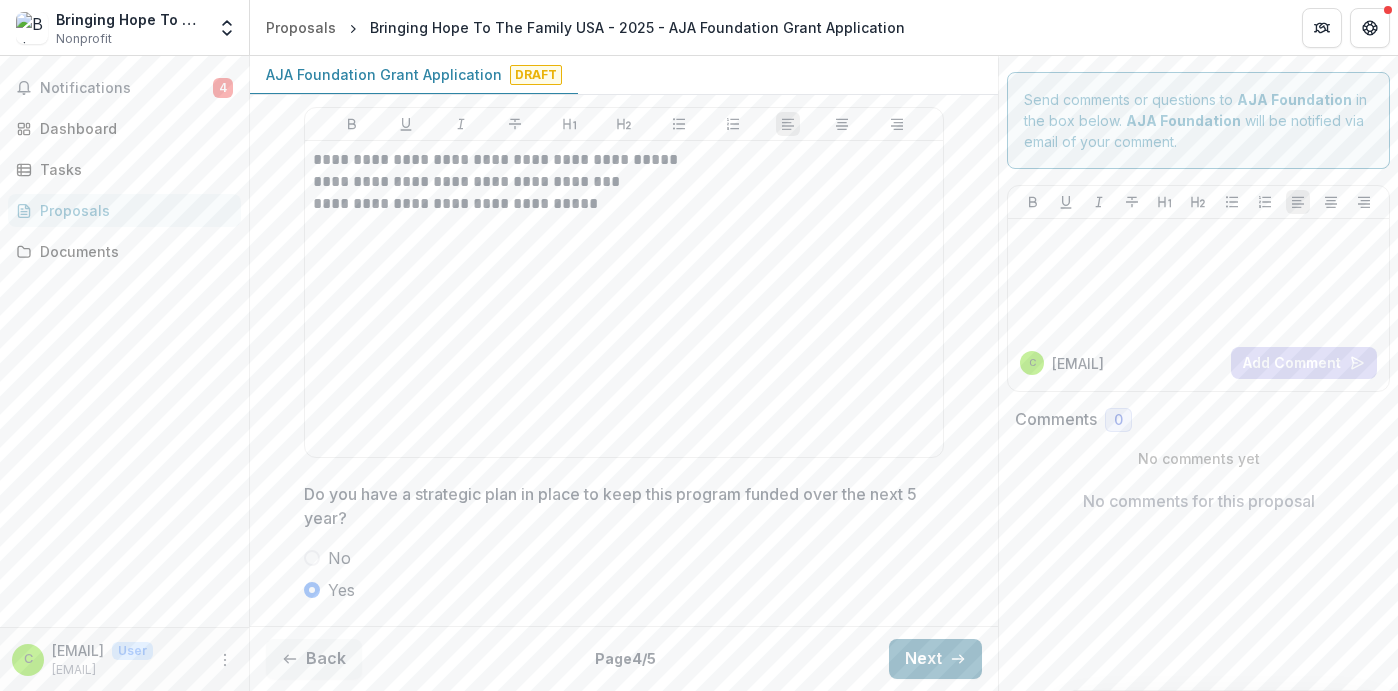 click on "Next" at bounding box center (935, 659) 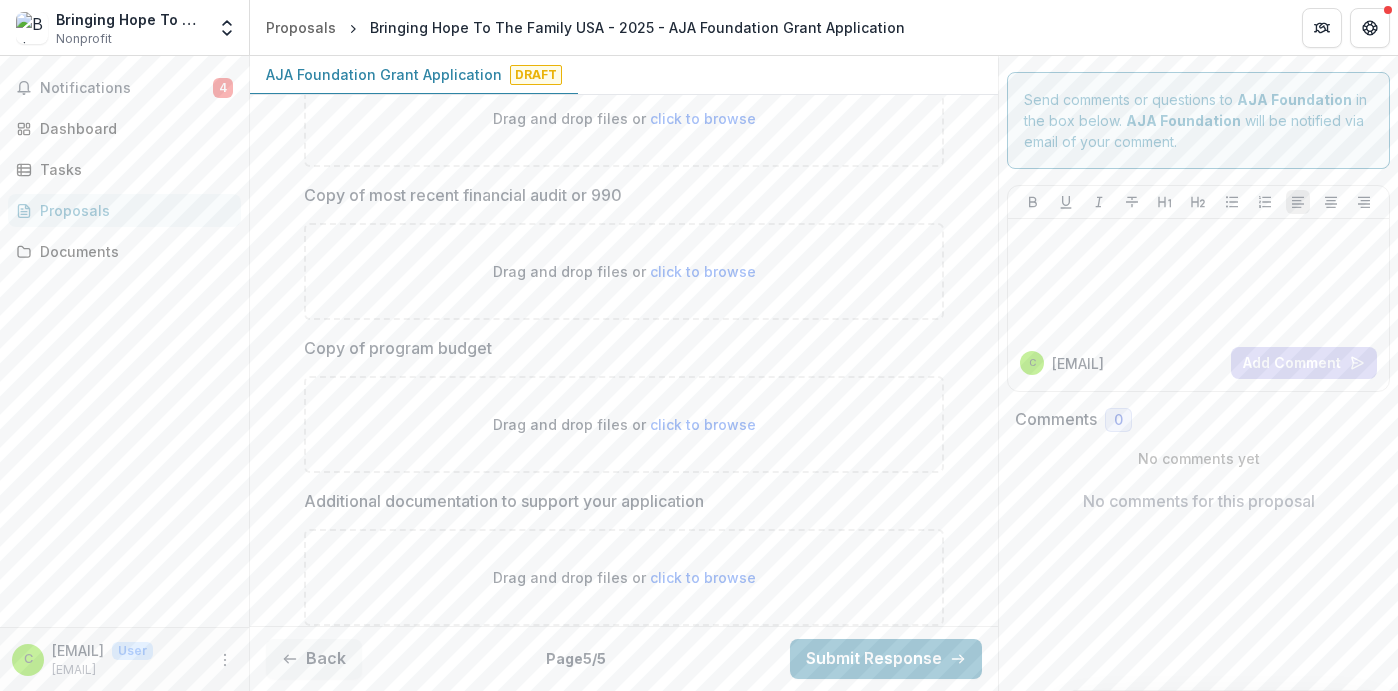 scroll, scrollTop: 741, scrollLeft: 0, axis: vertical 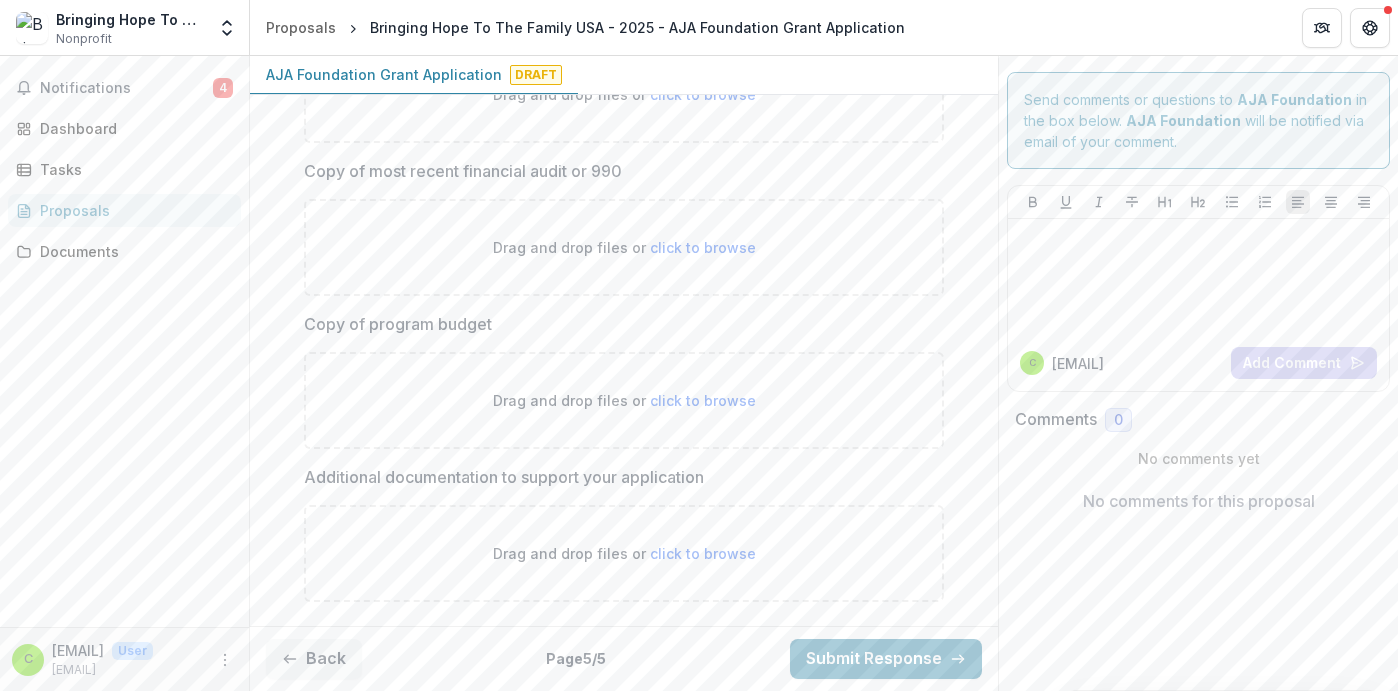 click on "click to browse" at bounding box center [703, 553] 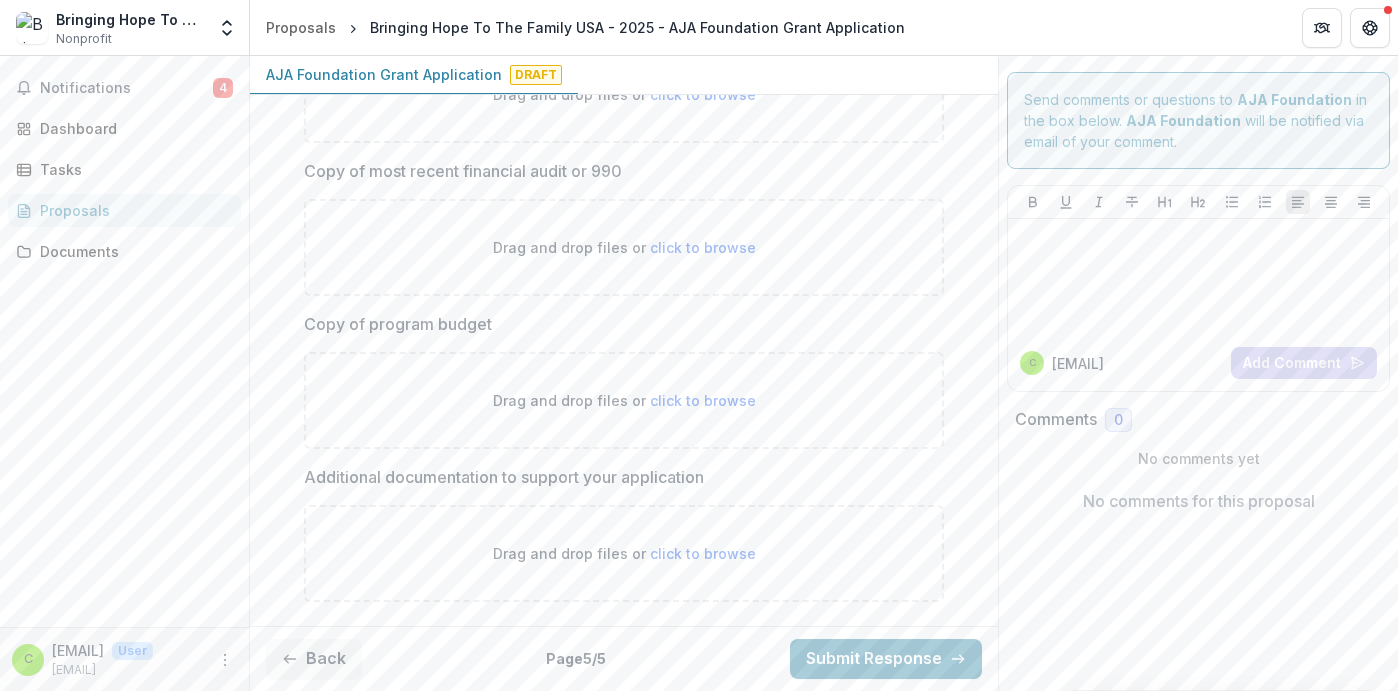 type on "**********" 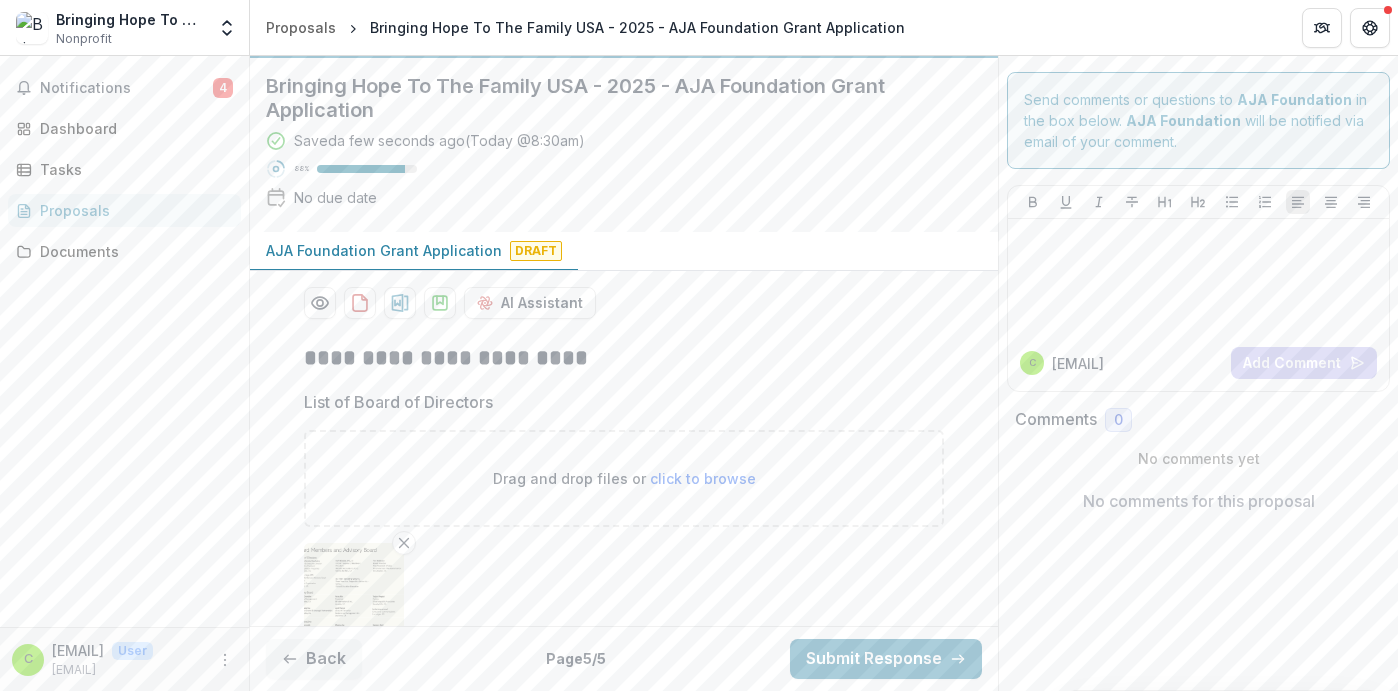 scroll, scrollTop: 0, scrollLeft: 0, axis: both 